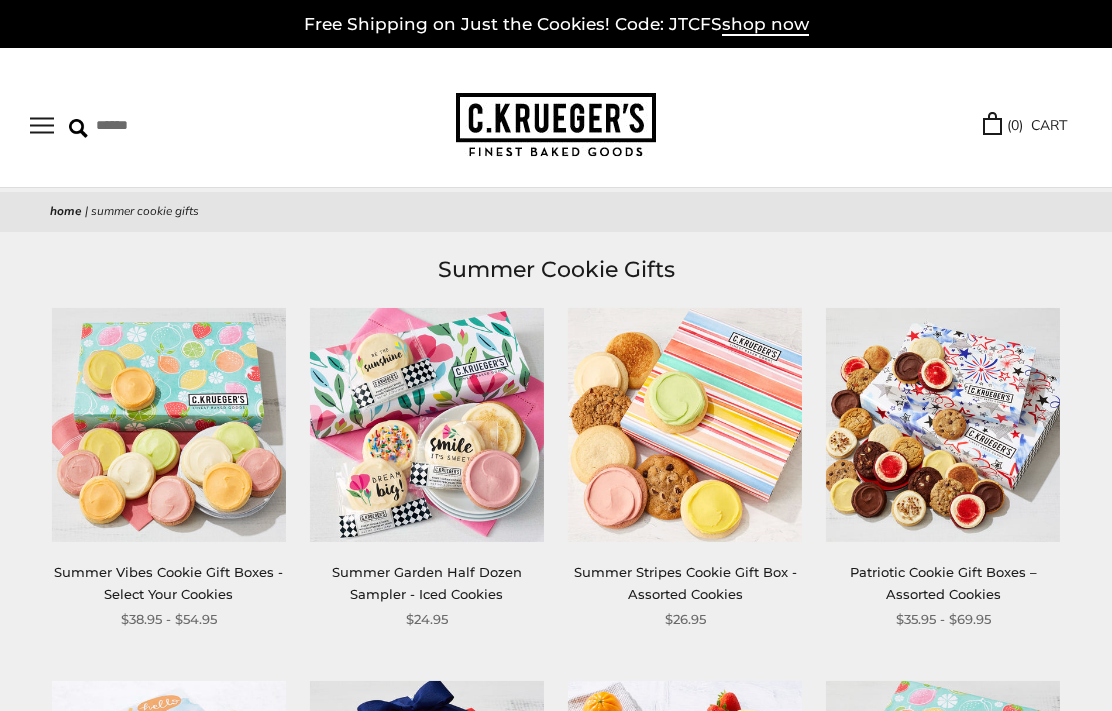 scroll, scrollTop: 0, scrollLeft: 0, axis: both 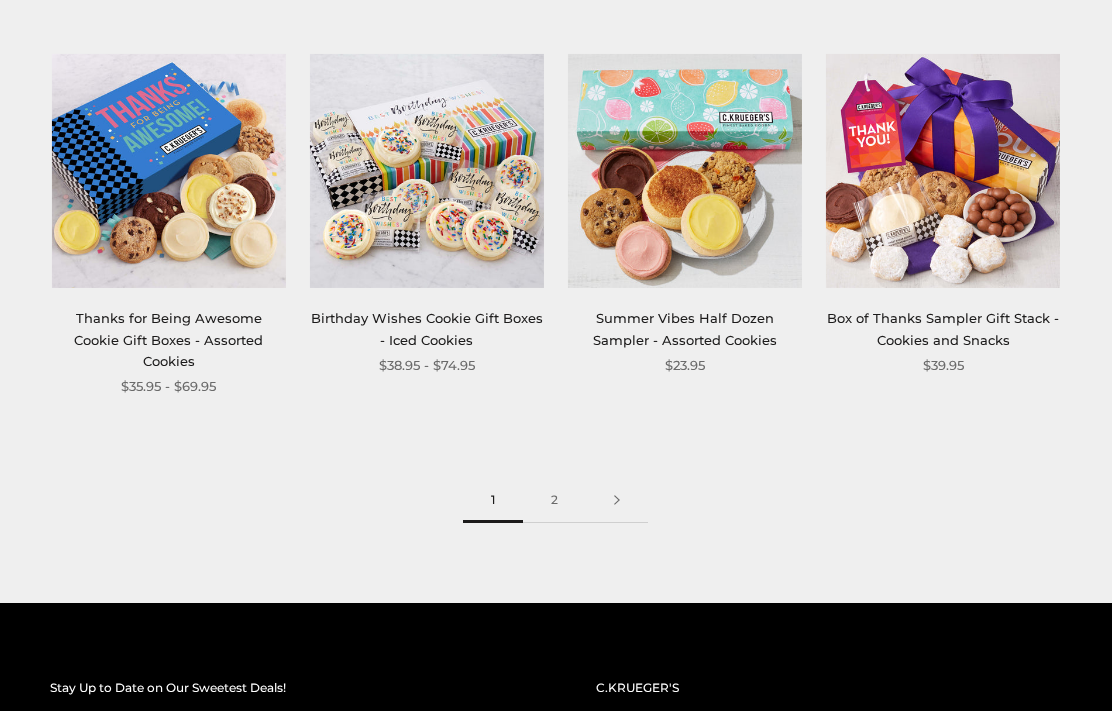 click at bounding box center (169, 172) 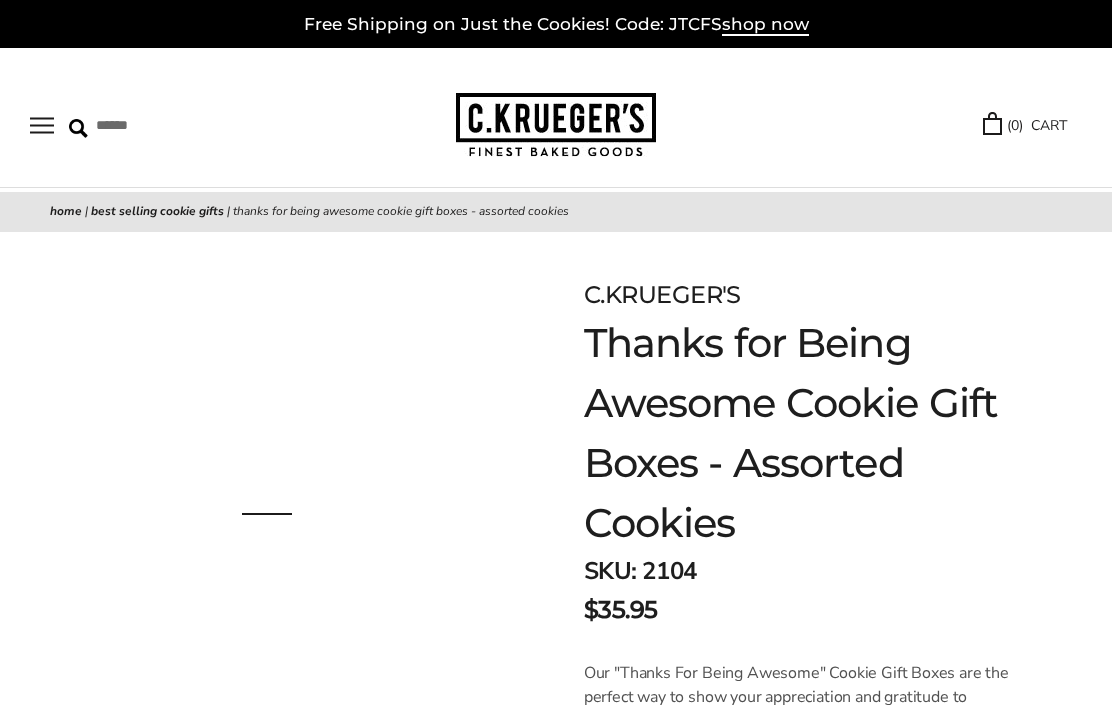 scroll, scrollTop: 0, scrollLeft: 0, axis: both 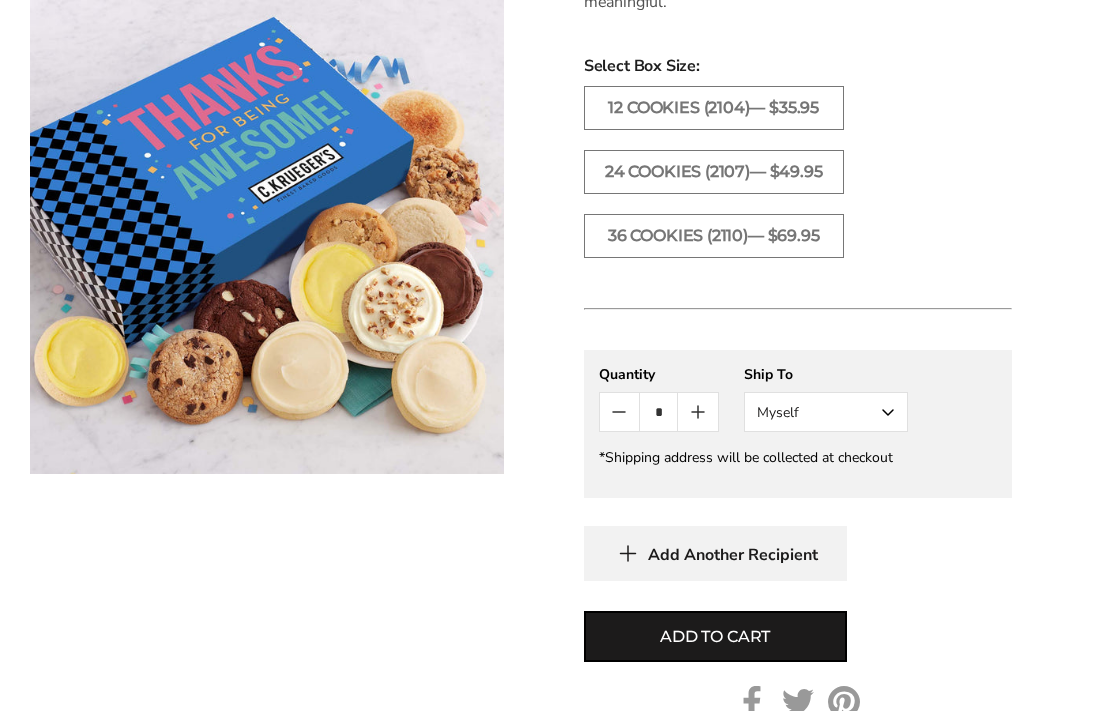click on "Myself" at bounding box center (826, 413) 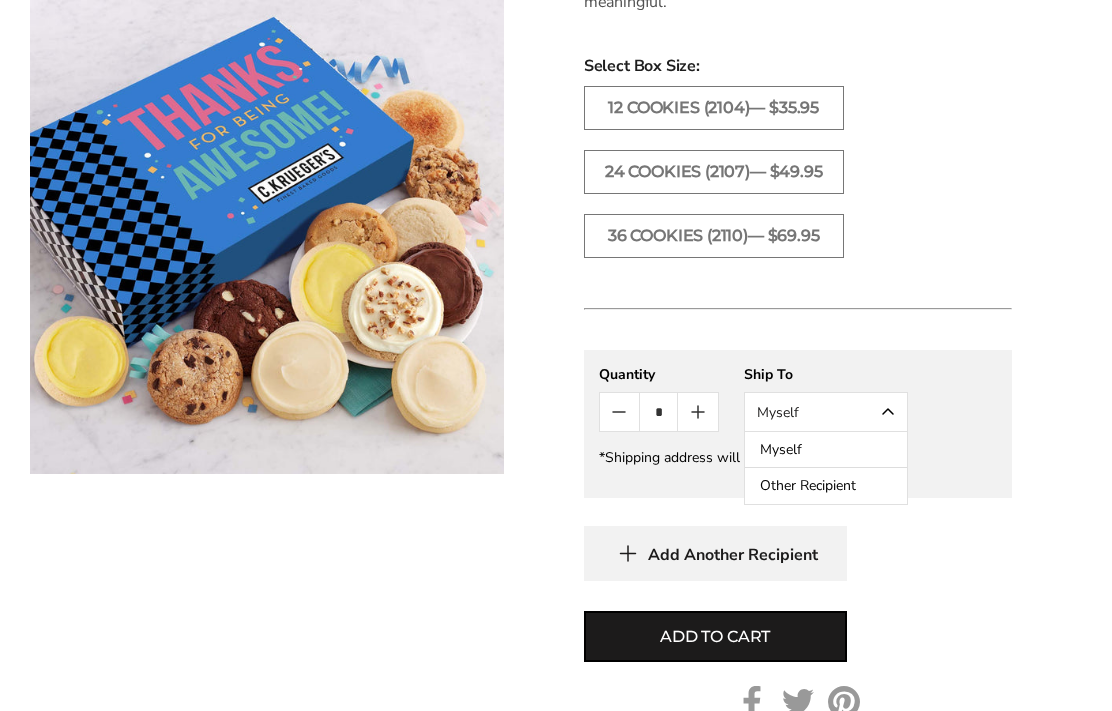 click on "Other Recipient" at bounding box center [826, 486] 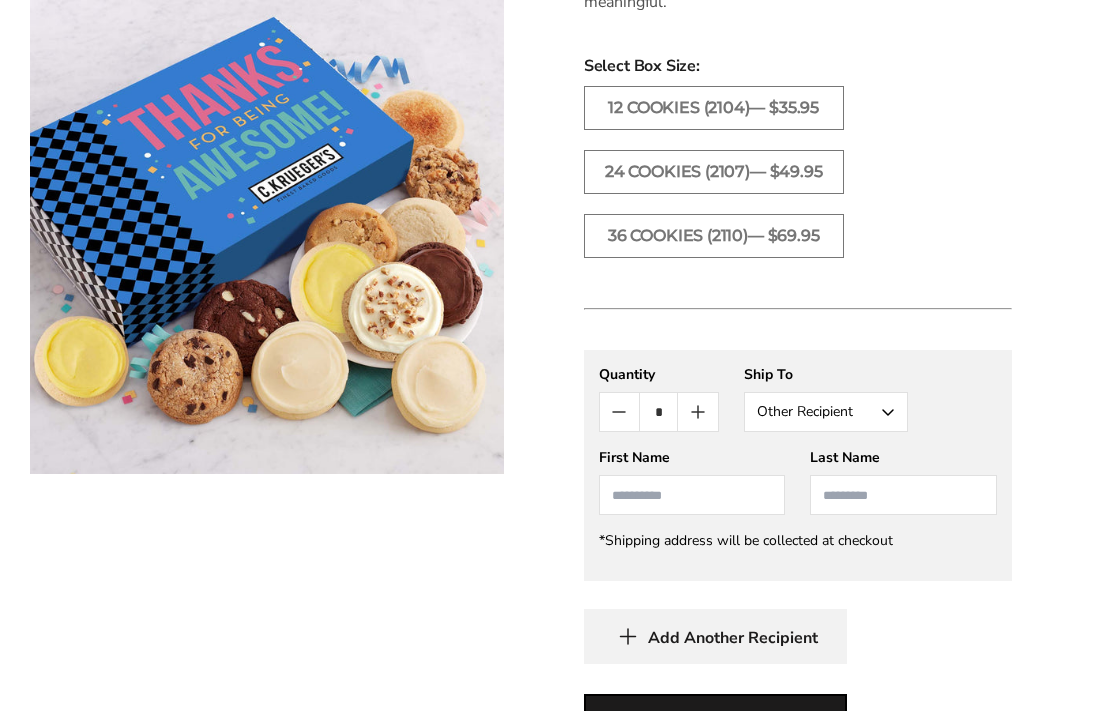 click at bounding box center [692, 495] 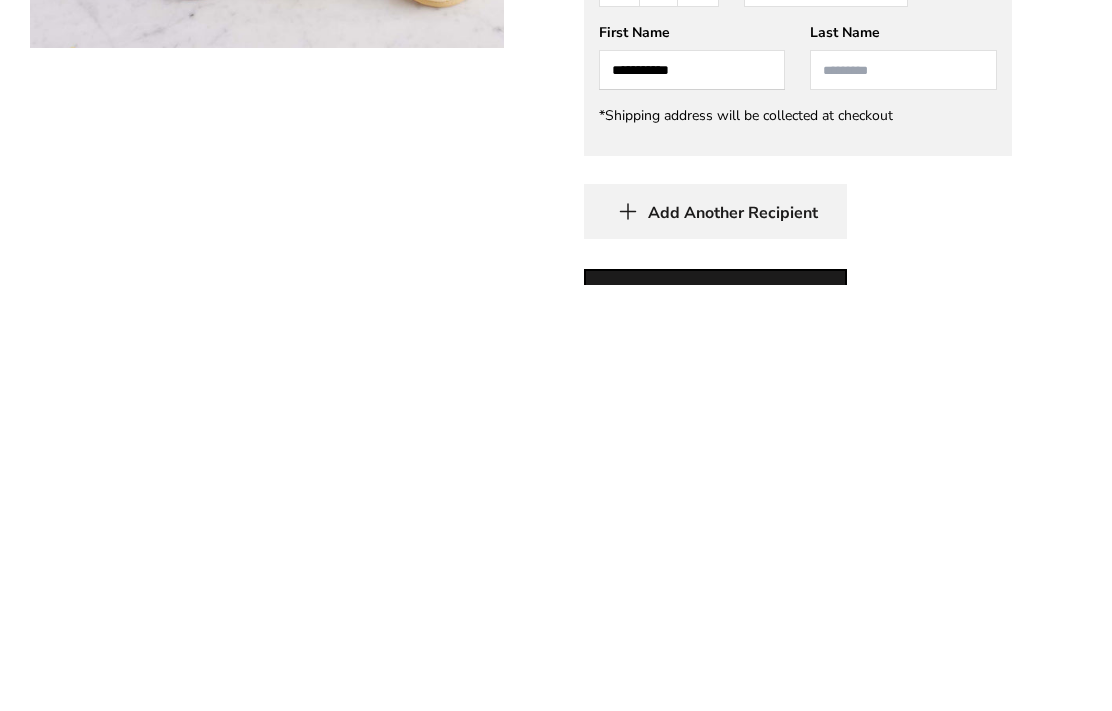 type on "**********" 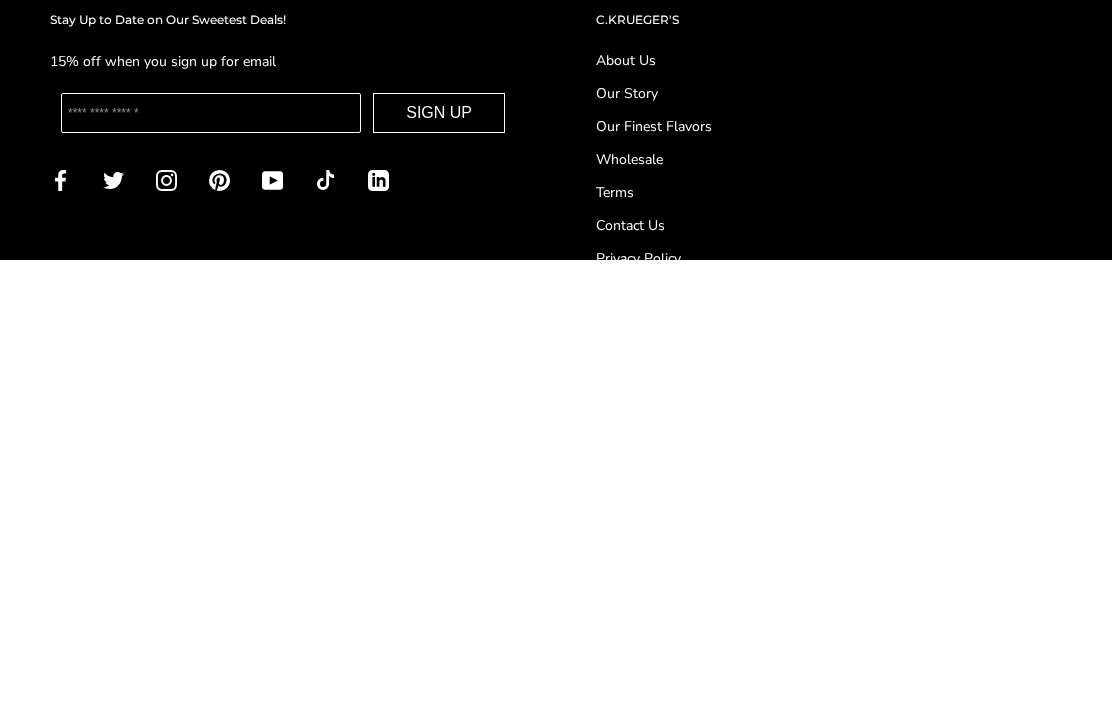 scroll, scrollTop: 1725, scrollLeft: 0, axis: vertical 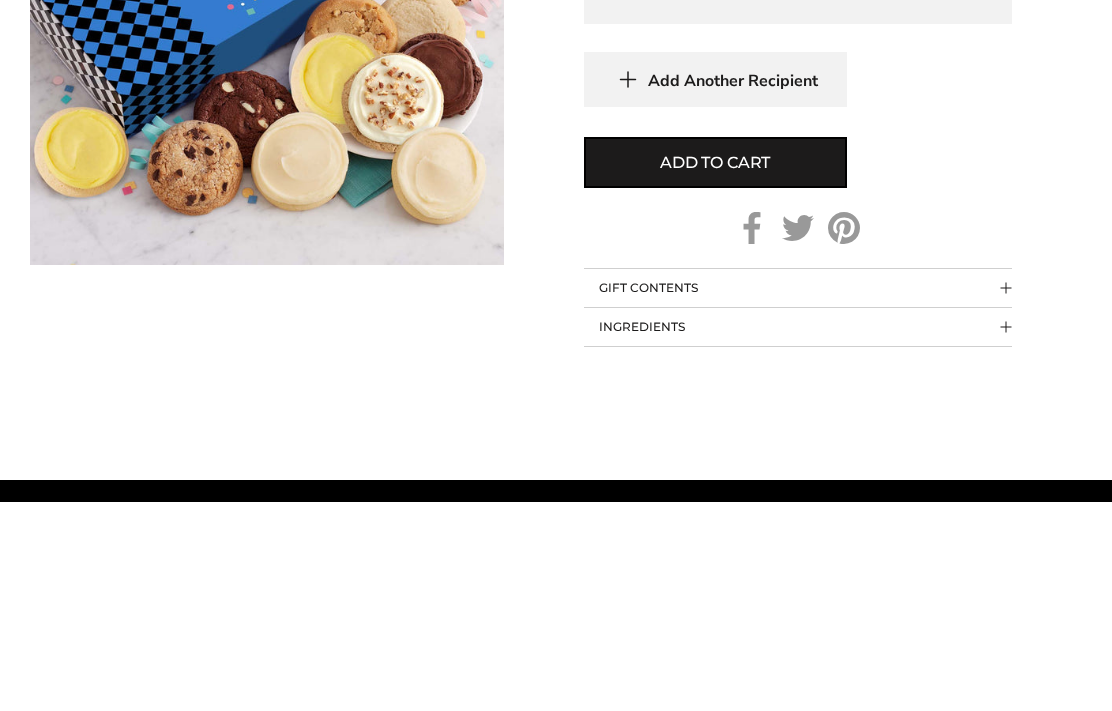 type on "******" 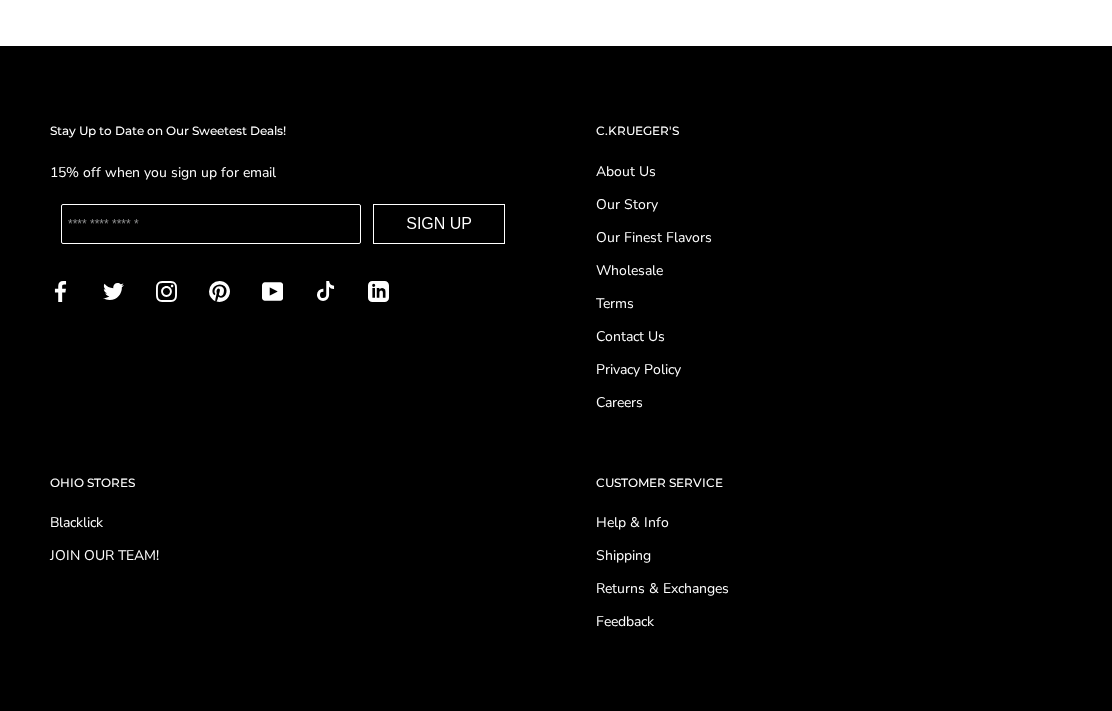 scroll, scrollTop: 2447, scrollLeft: 0, axis: vertical 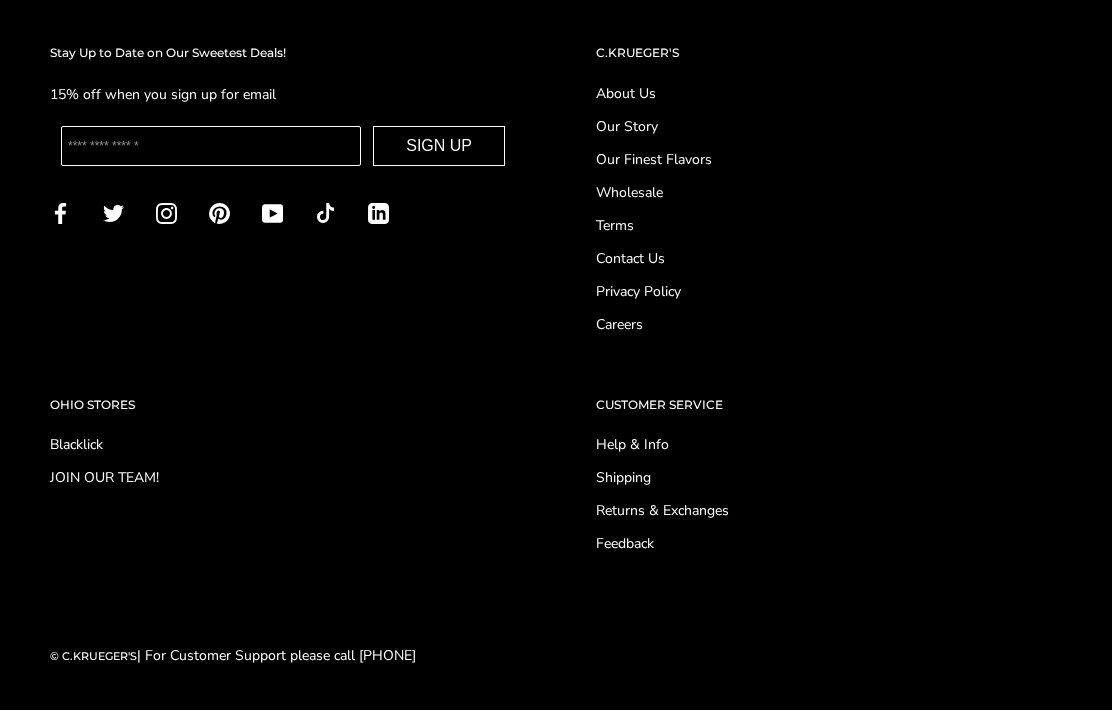 click at bounding box center (211, 147) 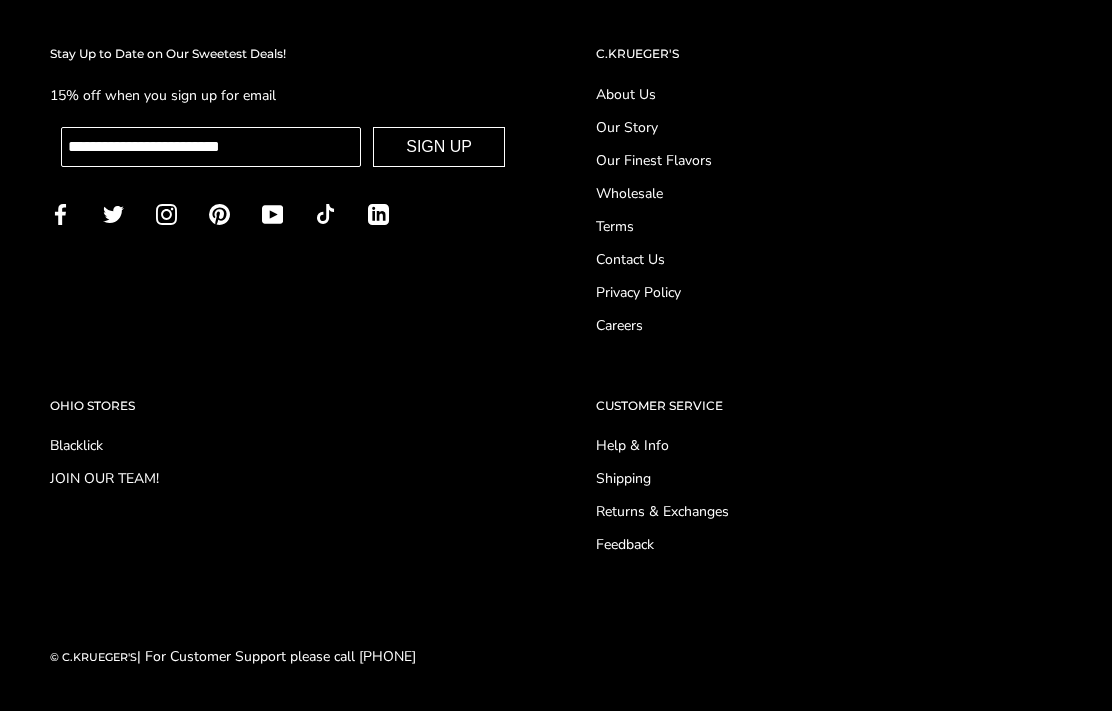 type on "**********" 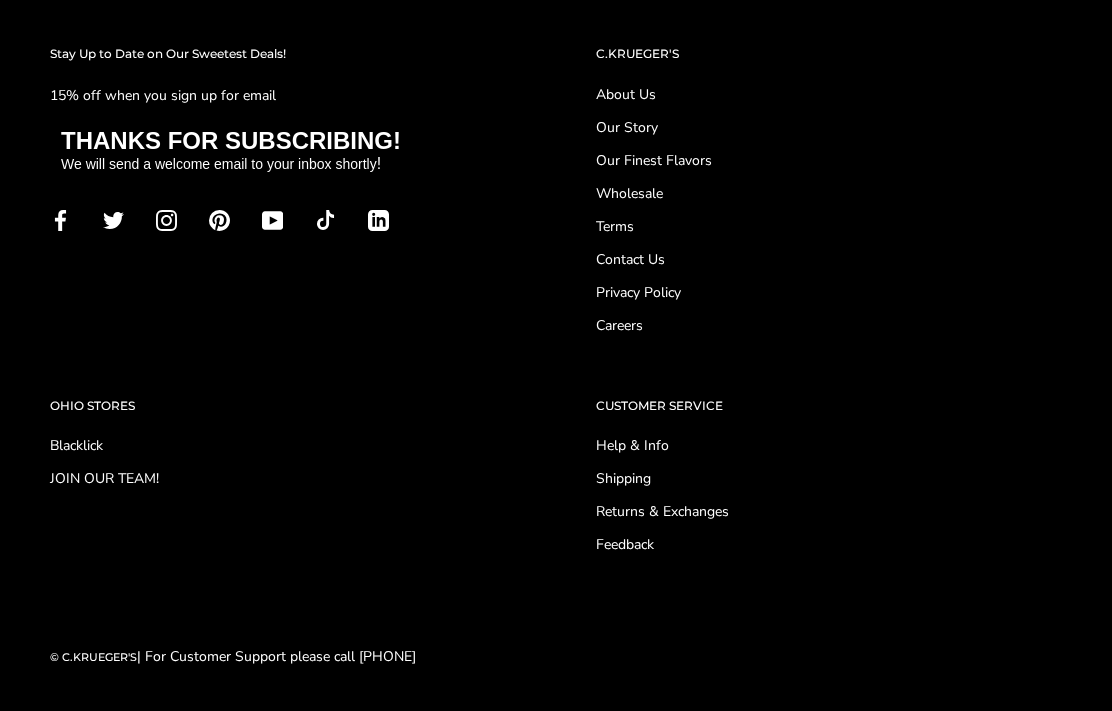 click on "Stay Up to Date on Our Sweetest Deals!
15% off when you sign up for email
THANKS FOR SUBSCRIBING!
We will send a welcome email to your inbox shortly ! ******
C.KRUEGER'S
About Us
Our Story
Our Finest Flavors
Wholesale
Terms
Contact Us" at bounding box center [556, 325] 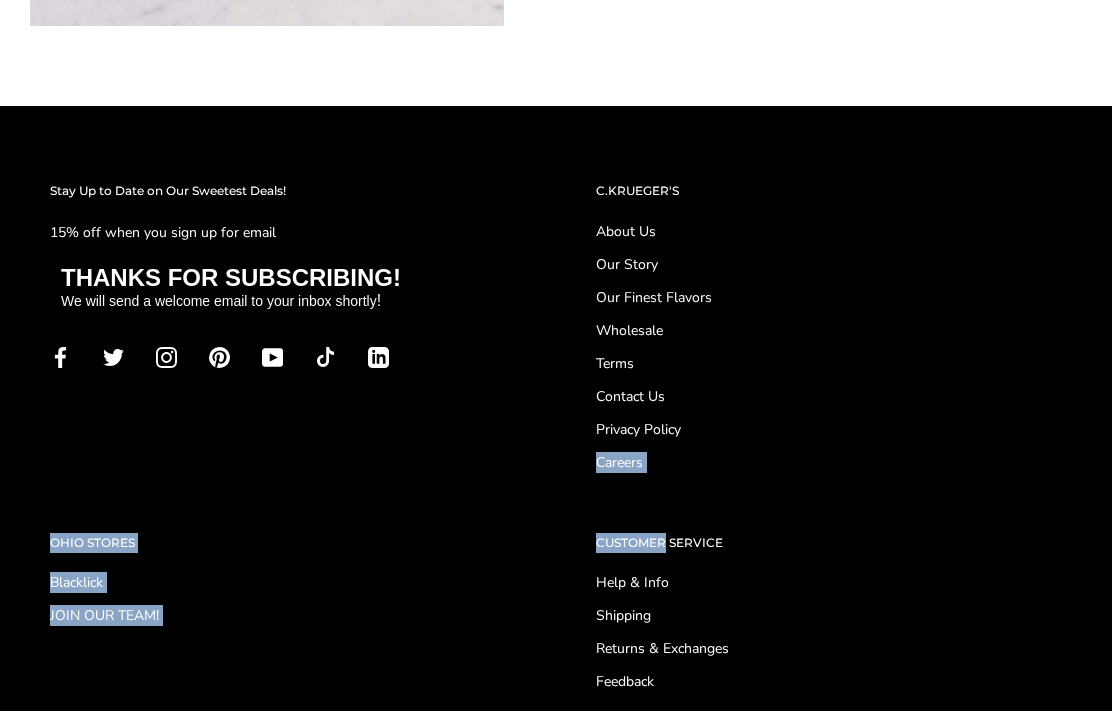 scroll, scrollTop: 2306, scrollLeft: 0, axis: vertical 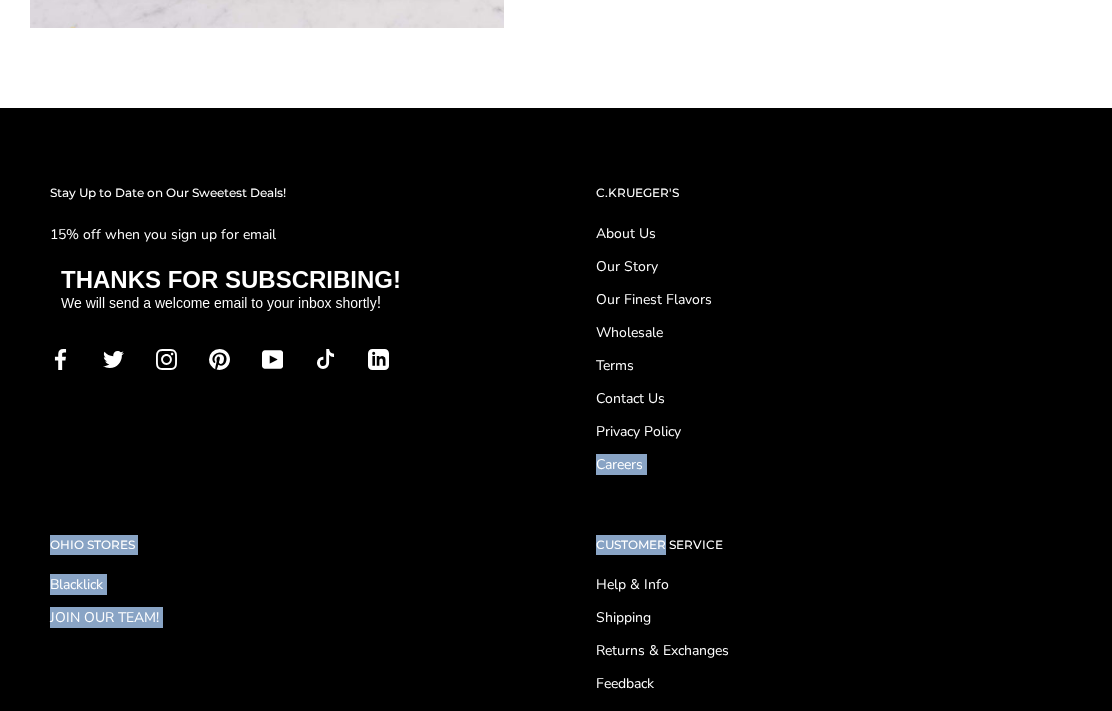 click on "Our Finest Flavors" at bounding box center [829, 299] 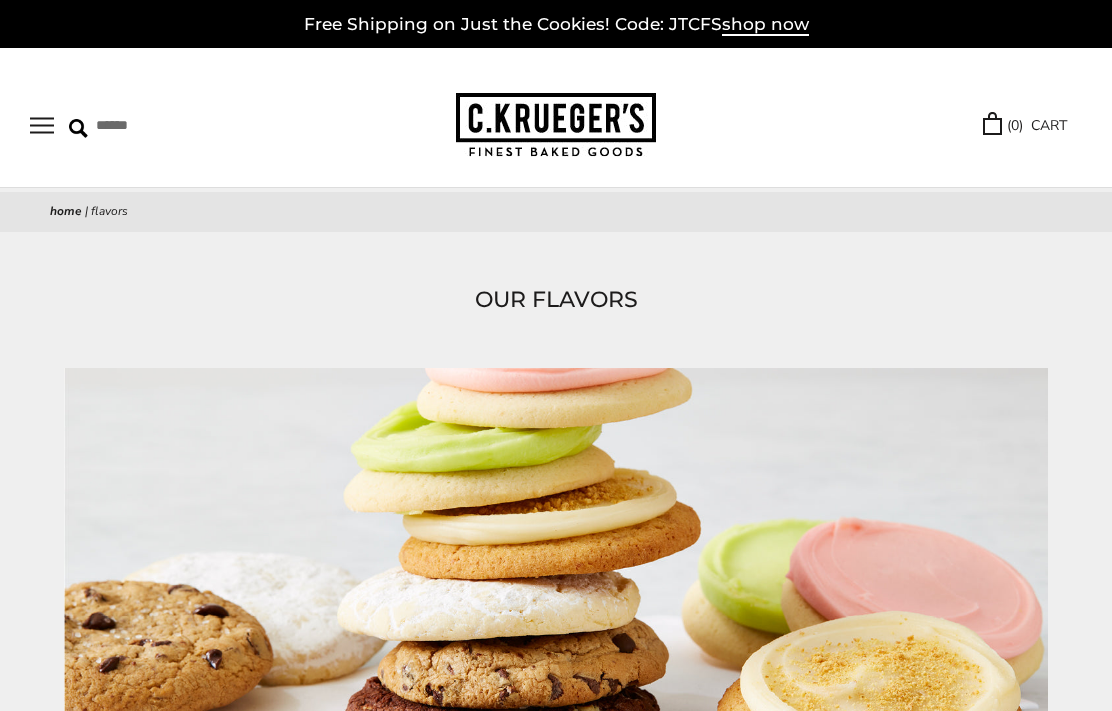 scroll, scrollTop: 0, scrollLeft: 0, axis: both 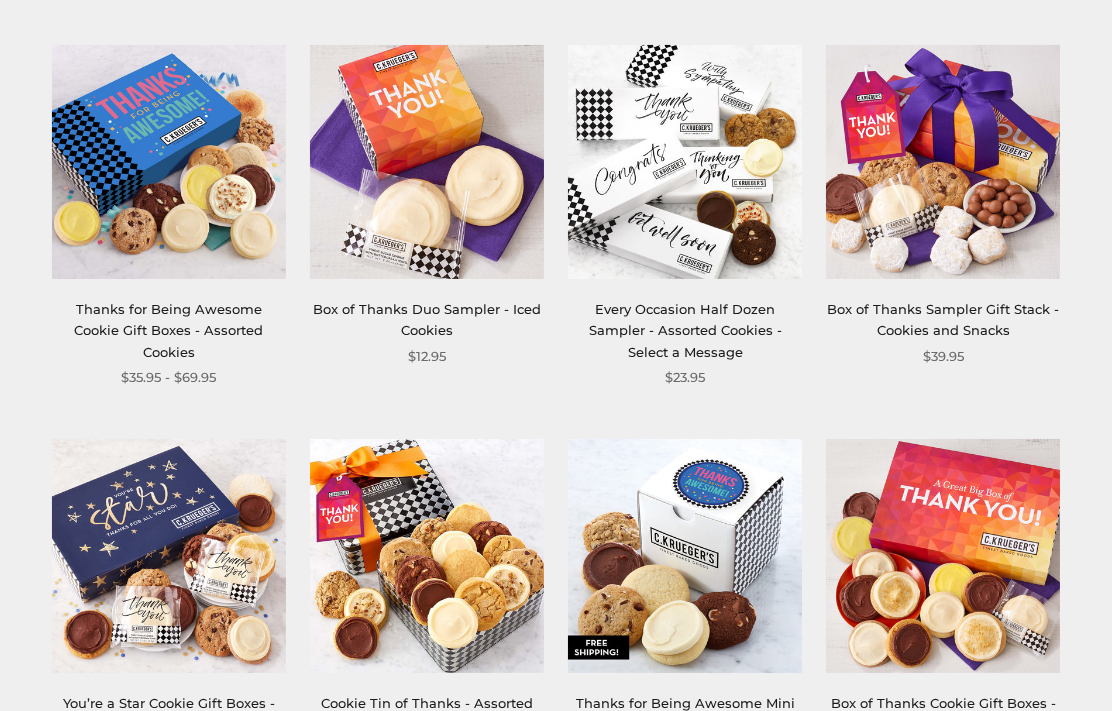 click at bounding box center [169, 162] 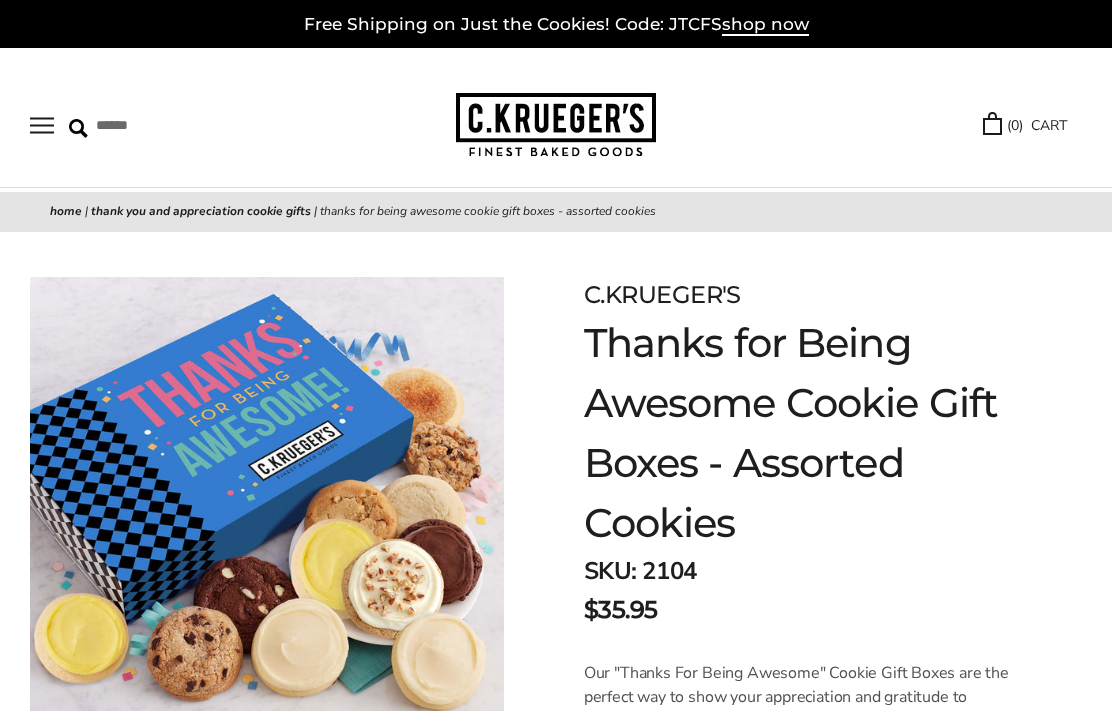 scroll, scrollTop: 0, scrollLeft: 0, axis: both 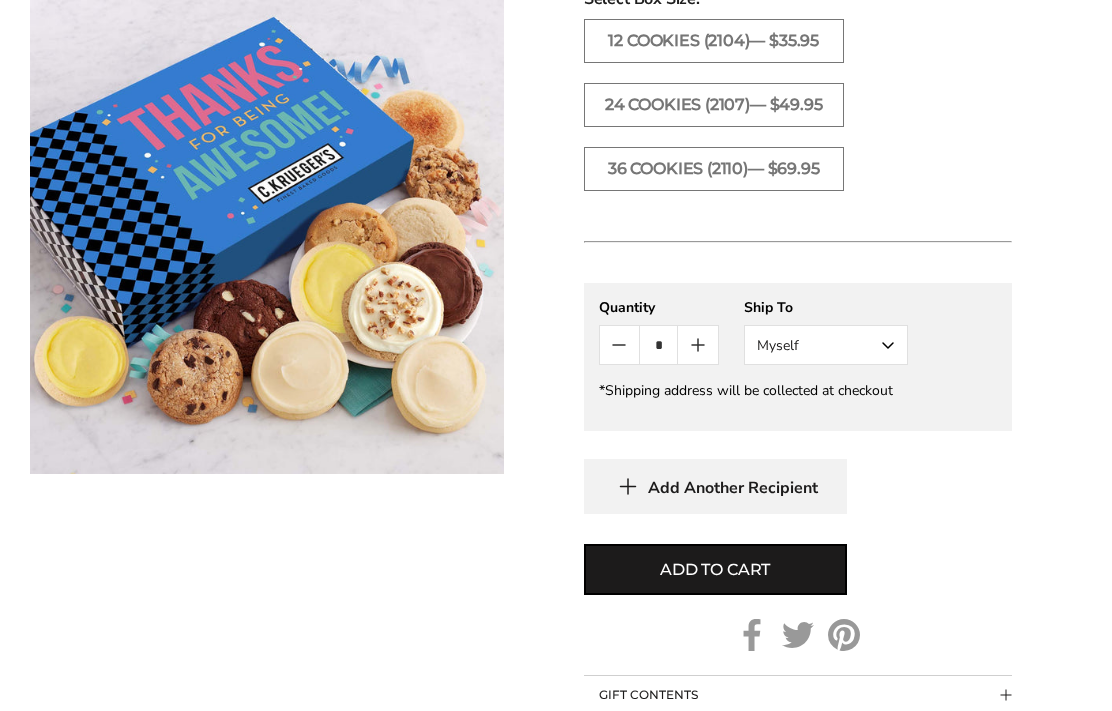 click on "Myself" at bounding box center (826, 345) 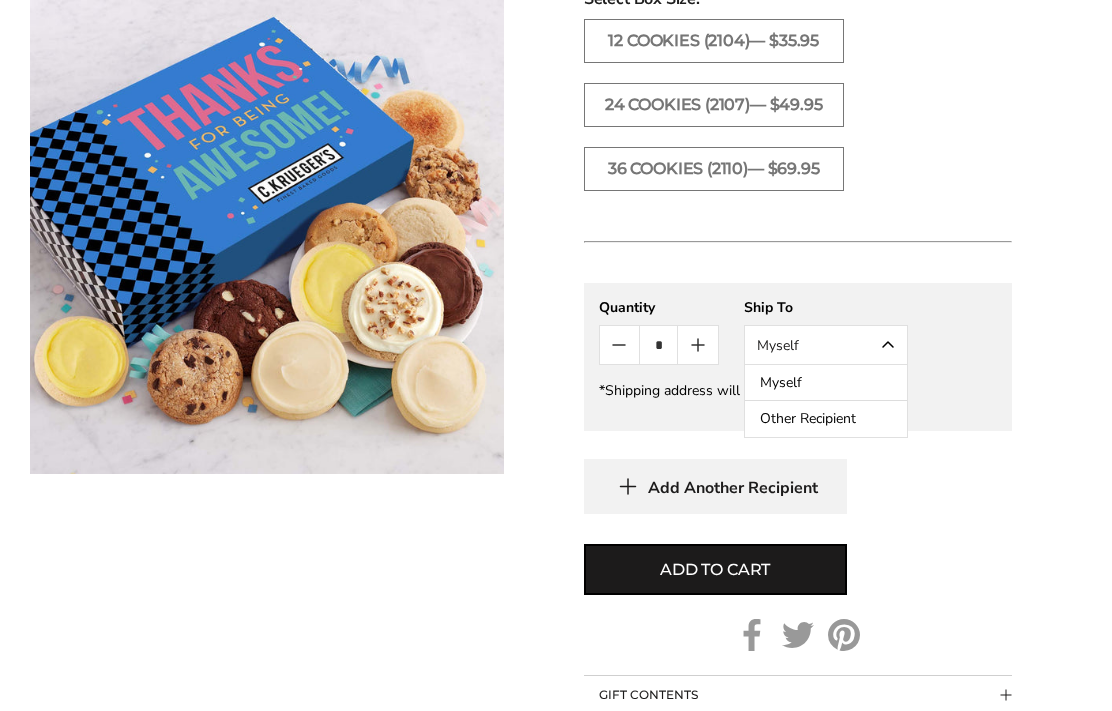 click on "Other Recipient" at bounding box center [826, 419] 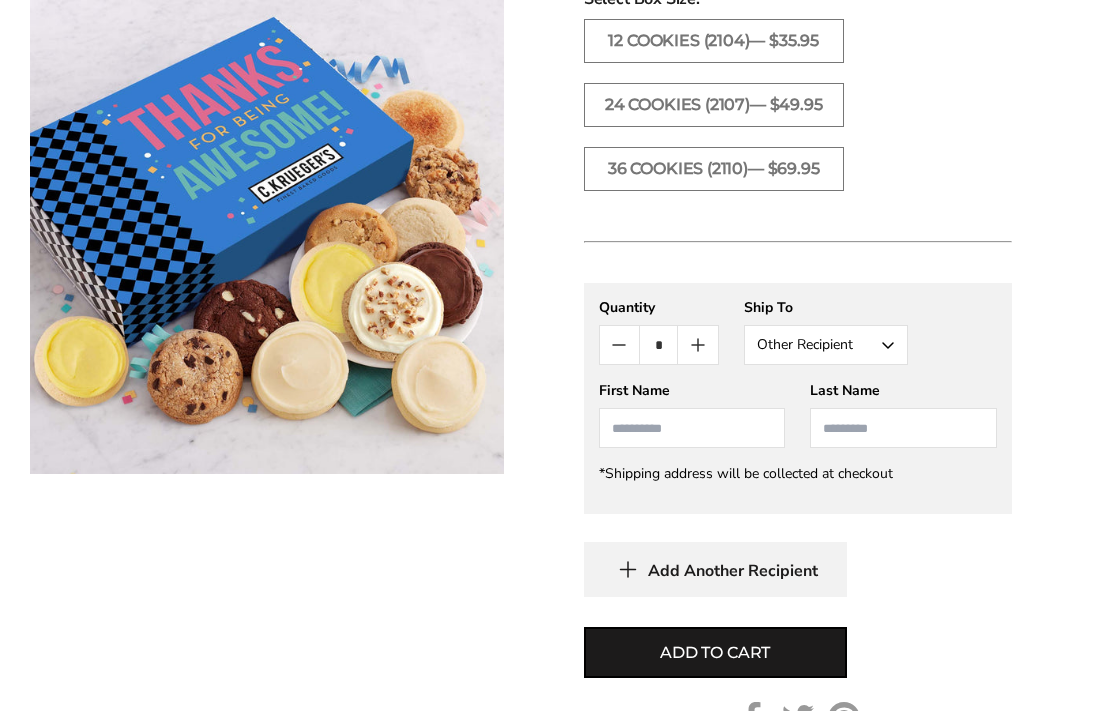 click on "Other Recipient" at bounding box center (826, 345) 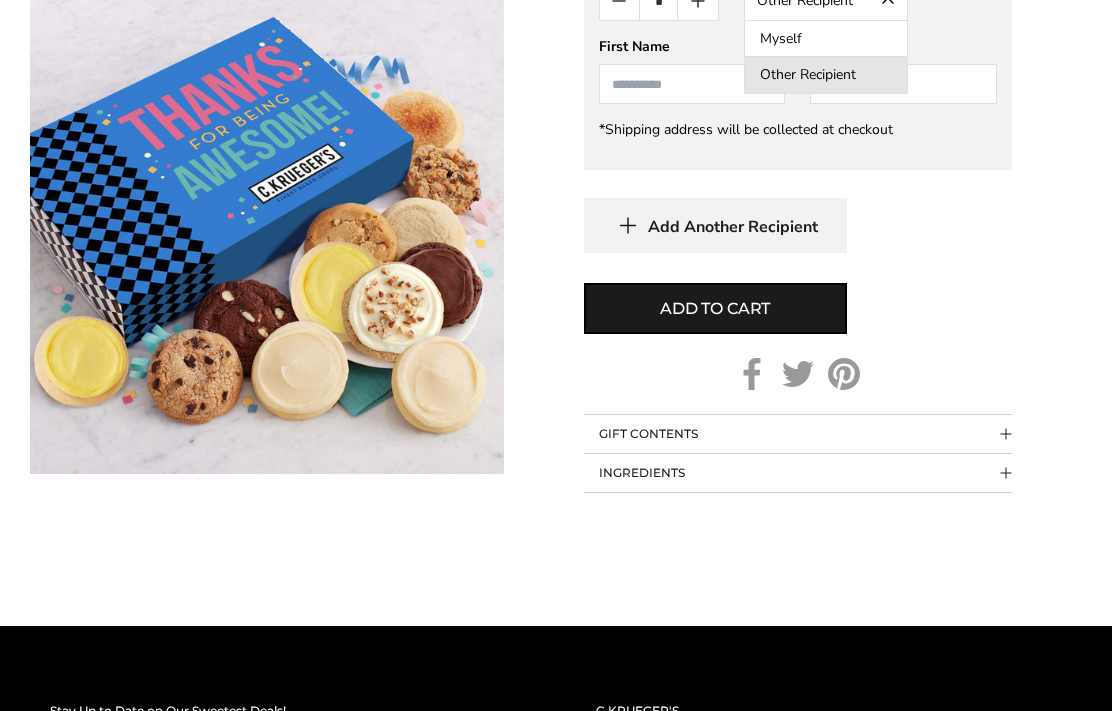 click on "Other Recipient" at bounding box center [826, 76] 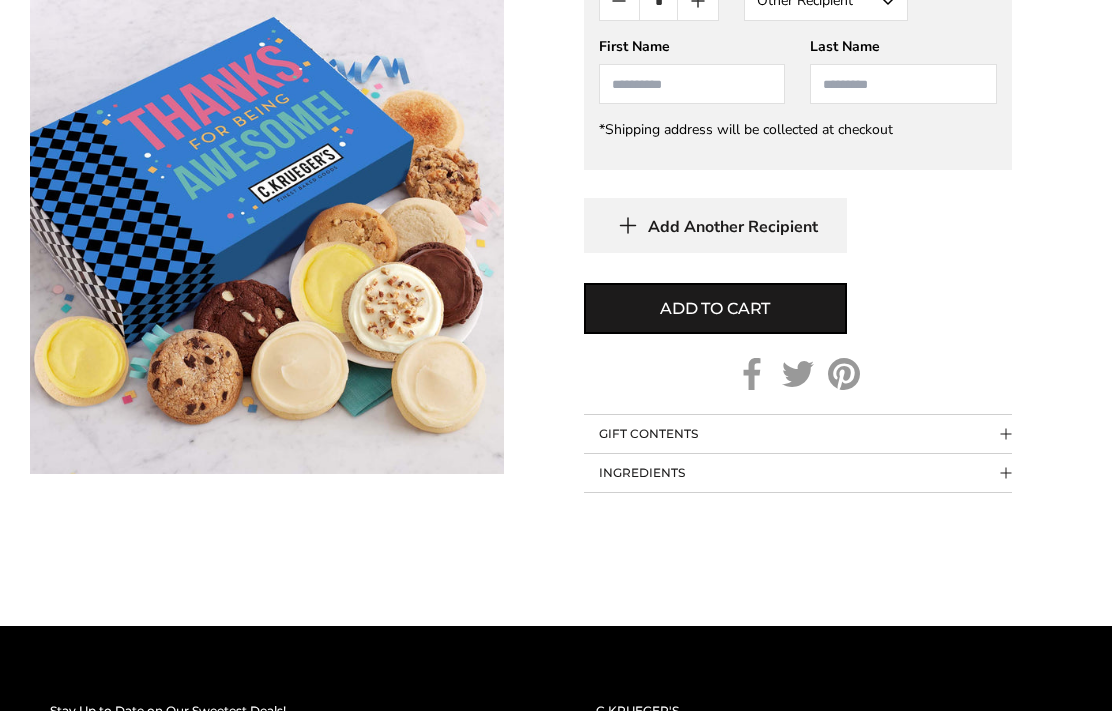 click on "Other Recipient" at bounding box center (826, 1) 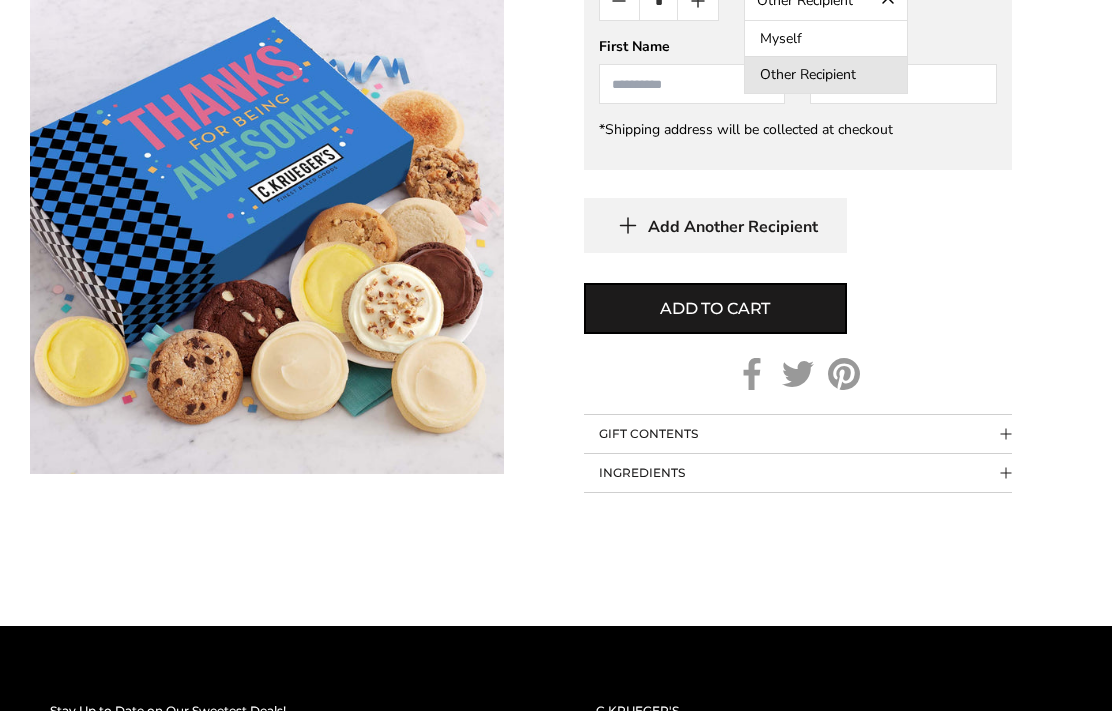 click on "**********" at bounding box center (826, -13) 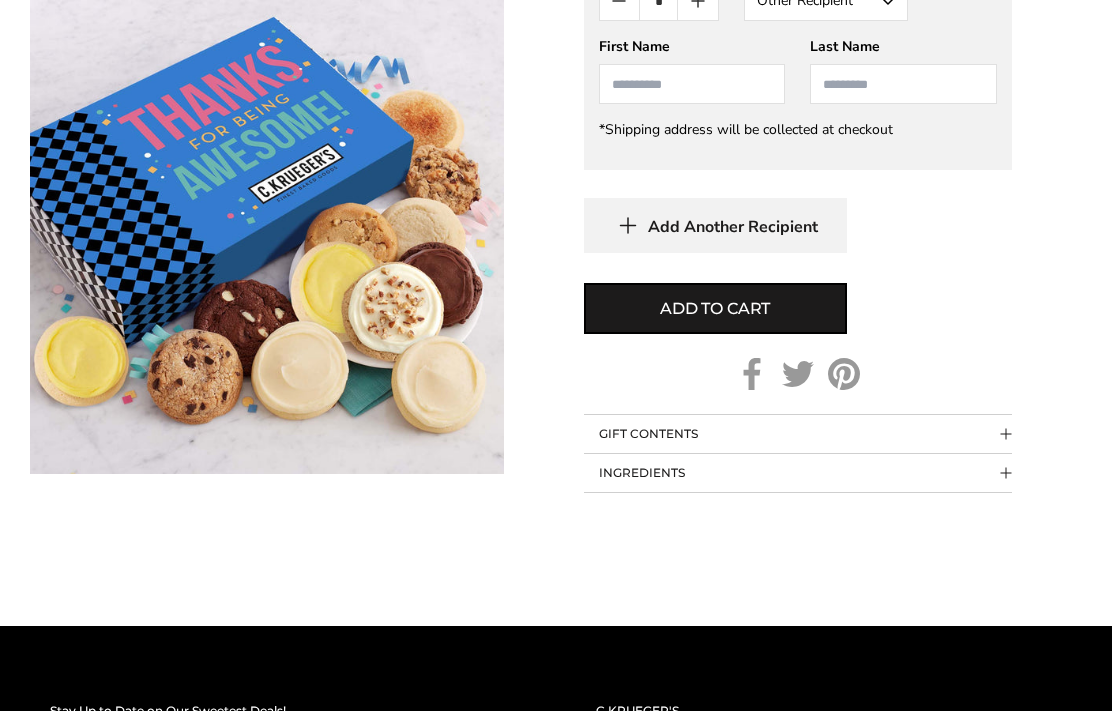 click at bounding box center [692, 84] 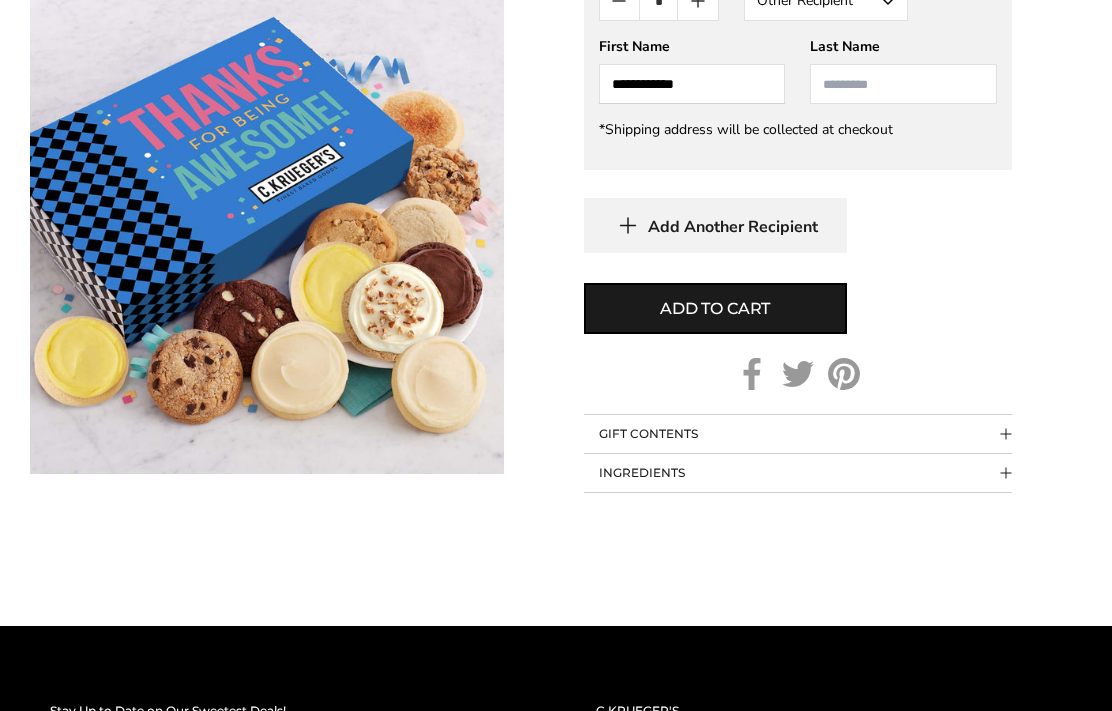 type on "**********" 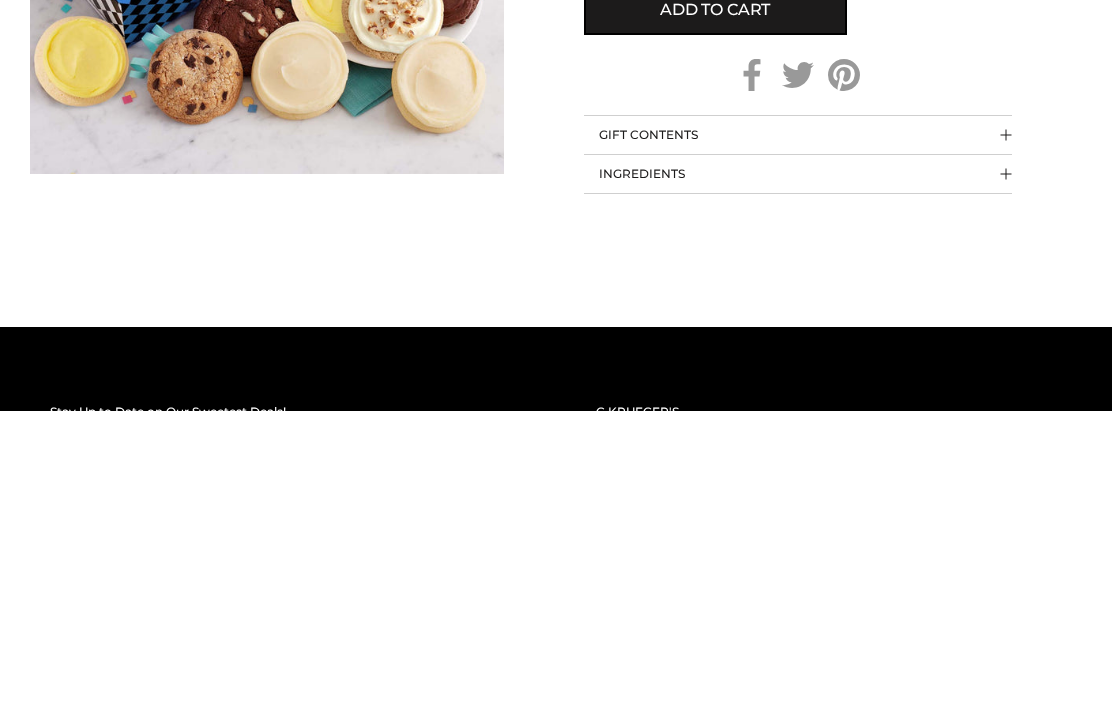 type on "******" 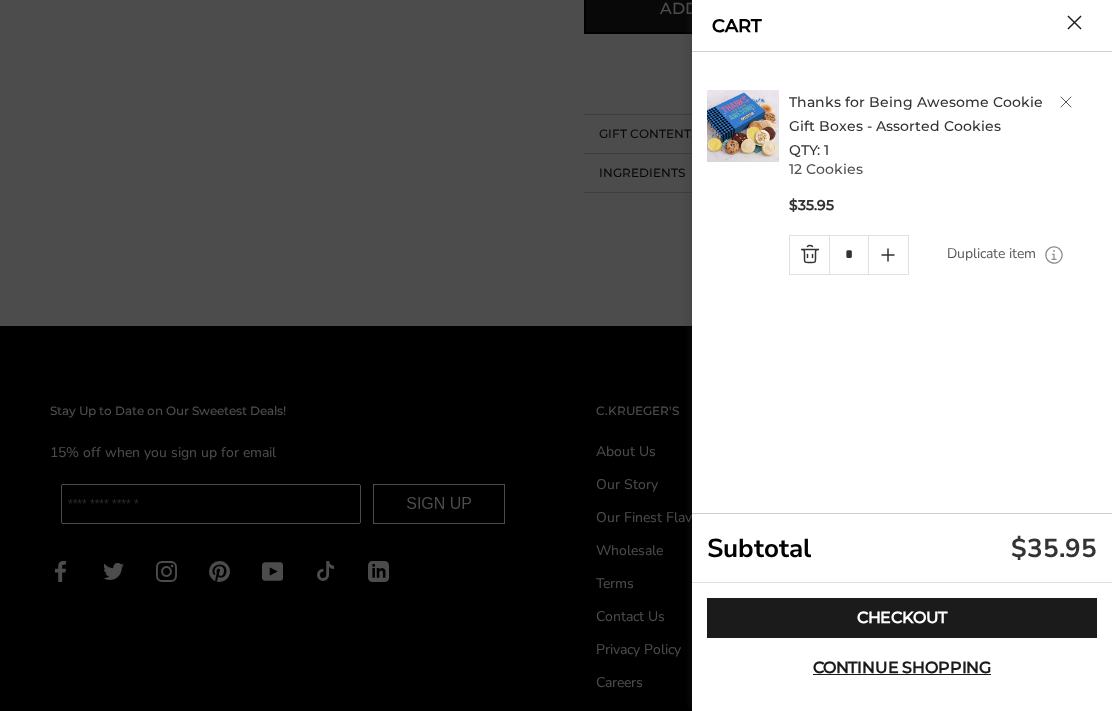 click on "Checkout" at bounding box center (902, 618) 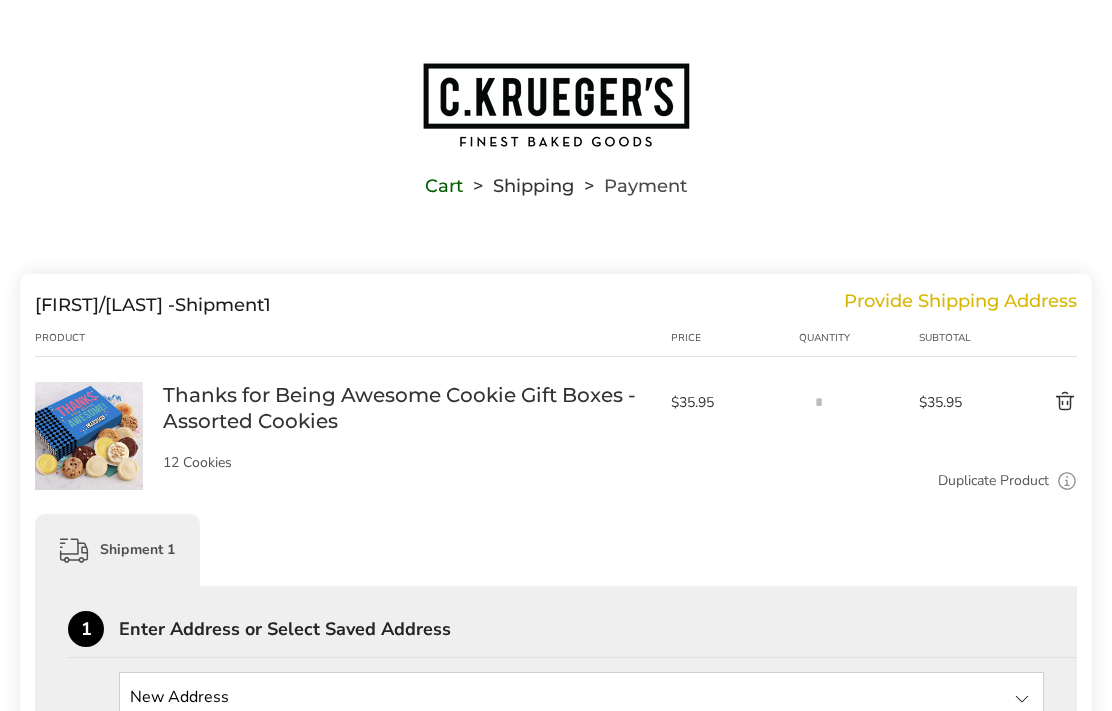 scroll, scrollTop: 0, scrollLeft: 0, axis: both 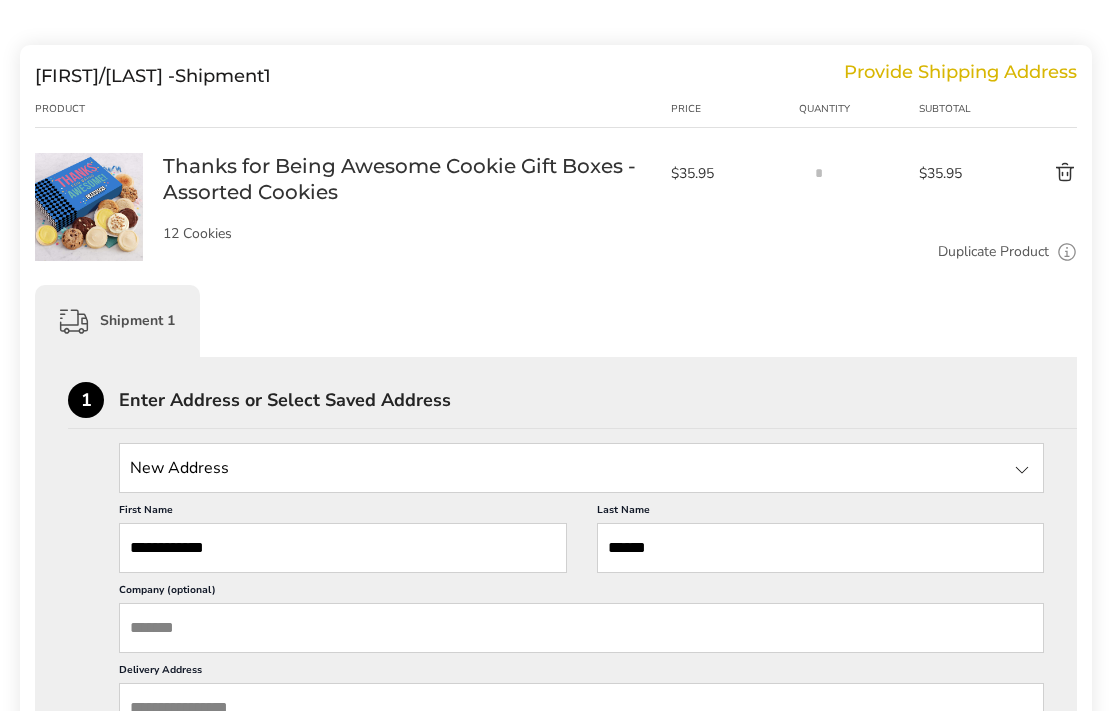 click on "**********" at bounding box center [343, 548] 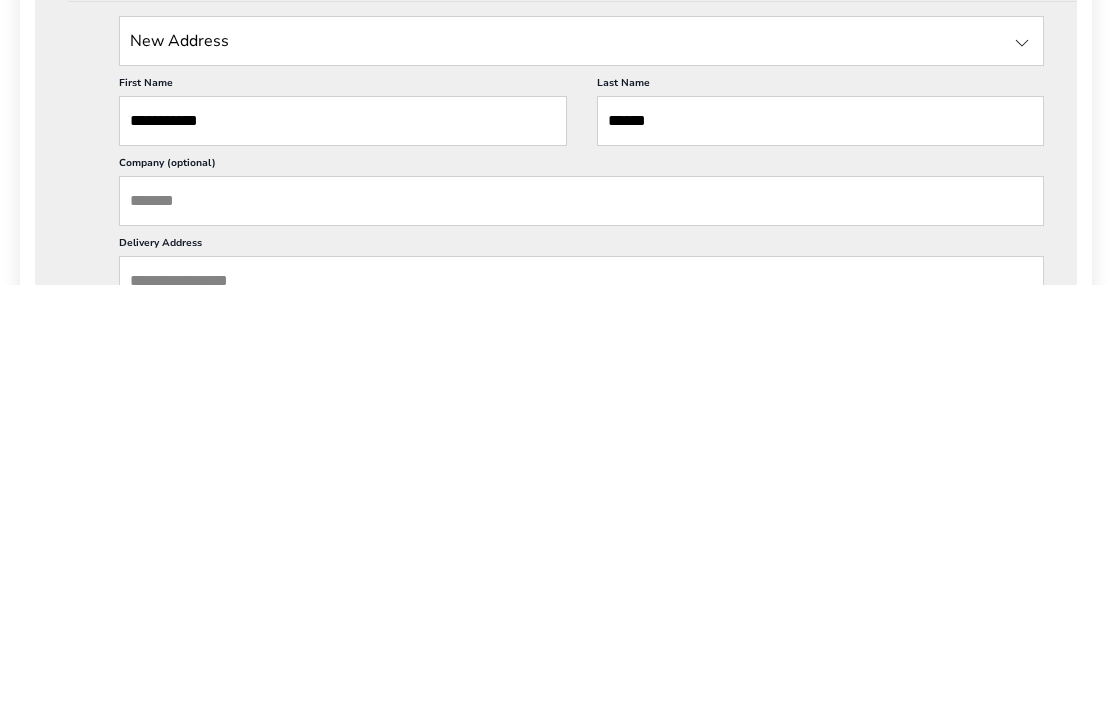 type on "**********" 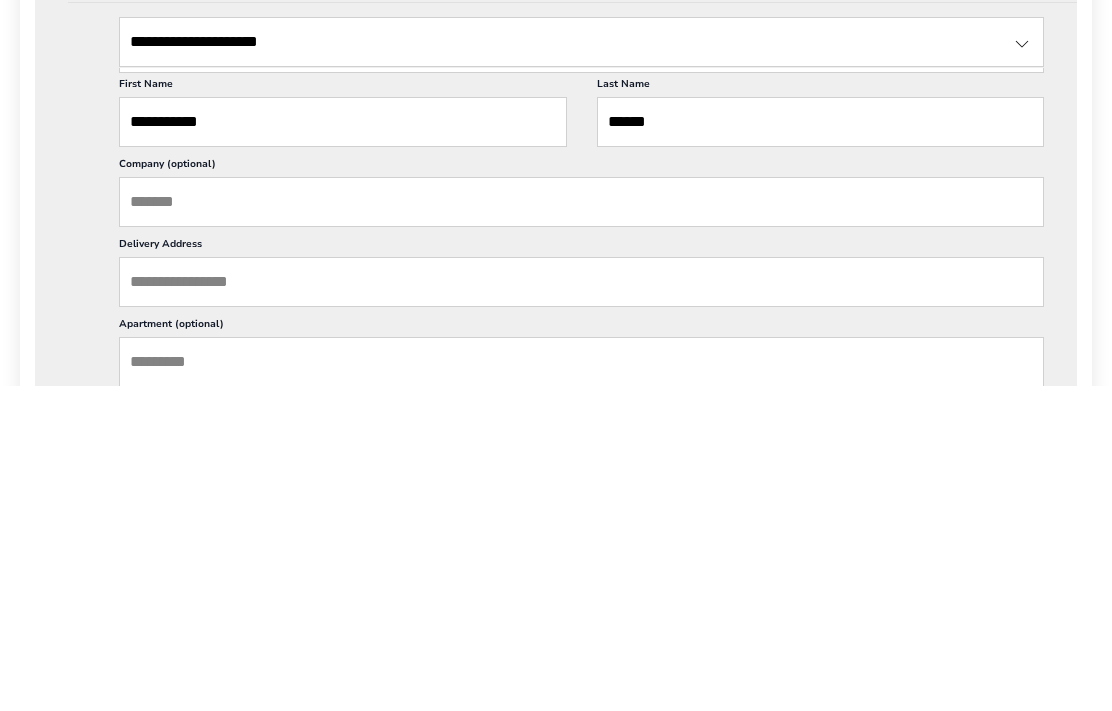 scroll, scrollTop: 351, scrollLeft: 0, axis: vertical 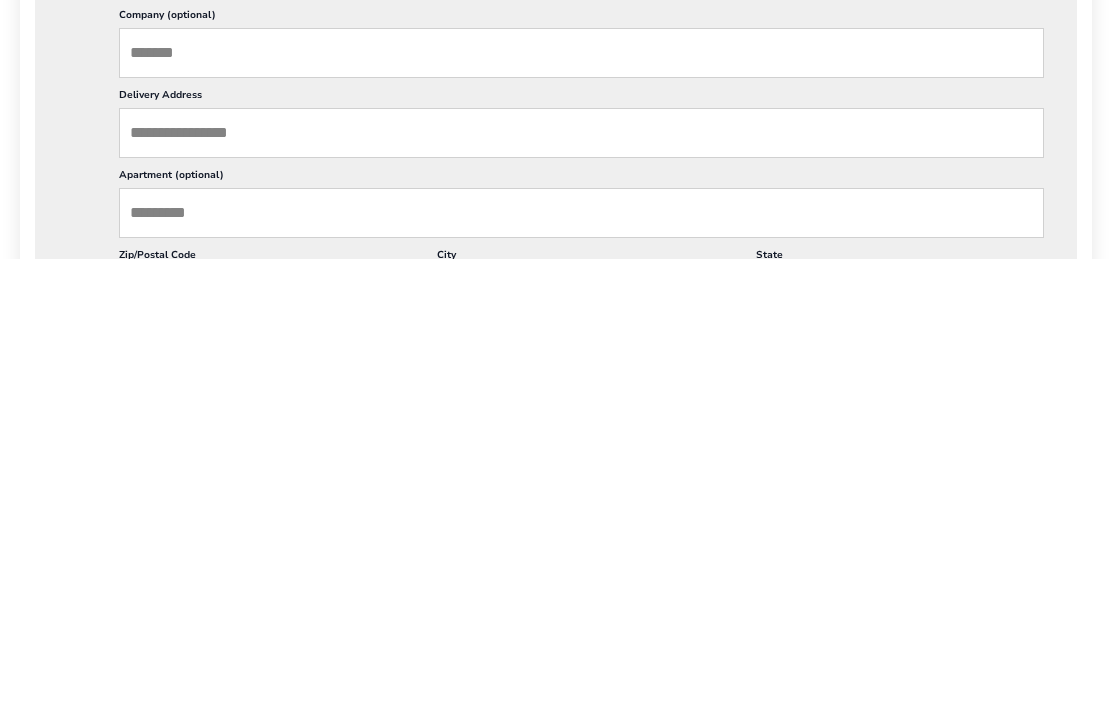 type on "**********" 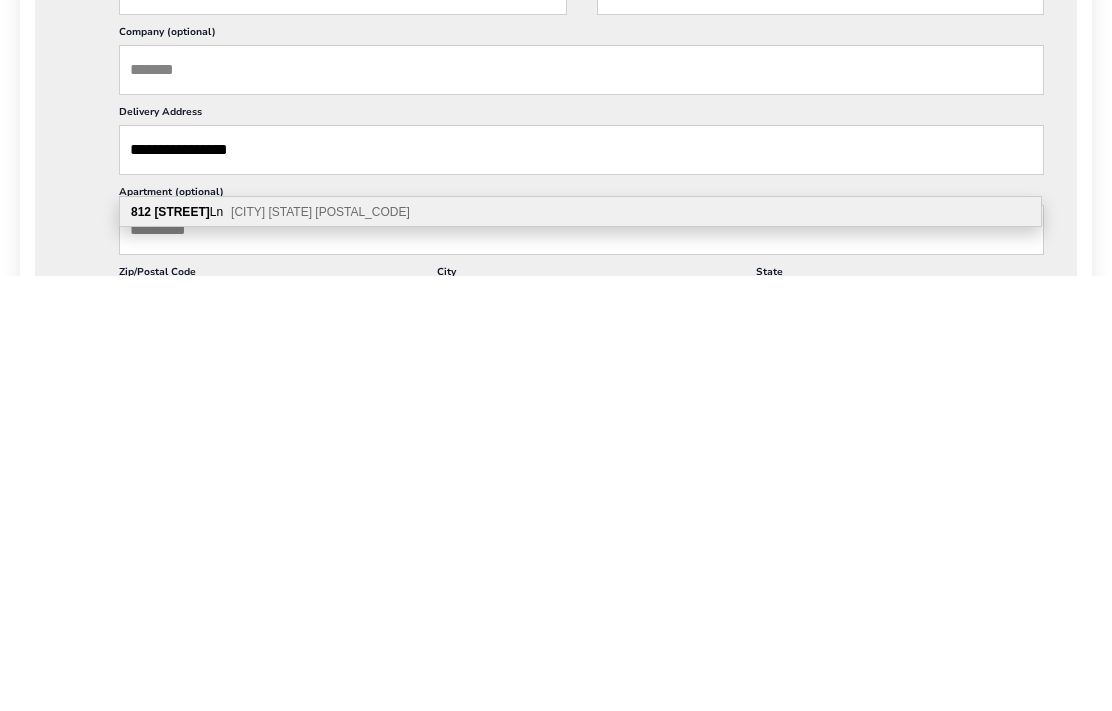 click on "[NUMBER] [STREET] [CITY] [STATE] [POSTAL_CODE]" at bounding box center (580, 648) 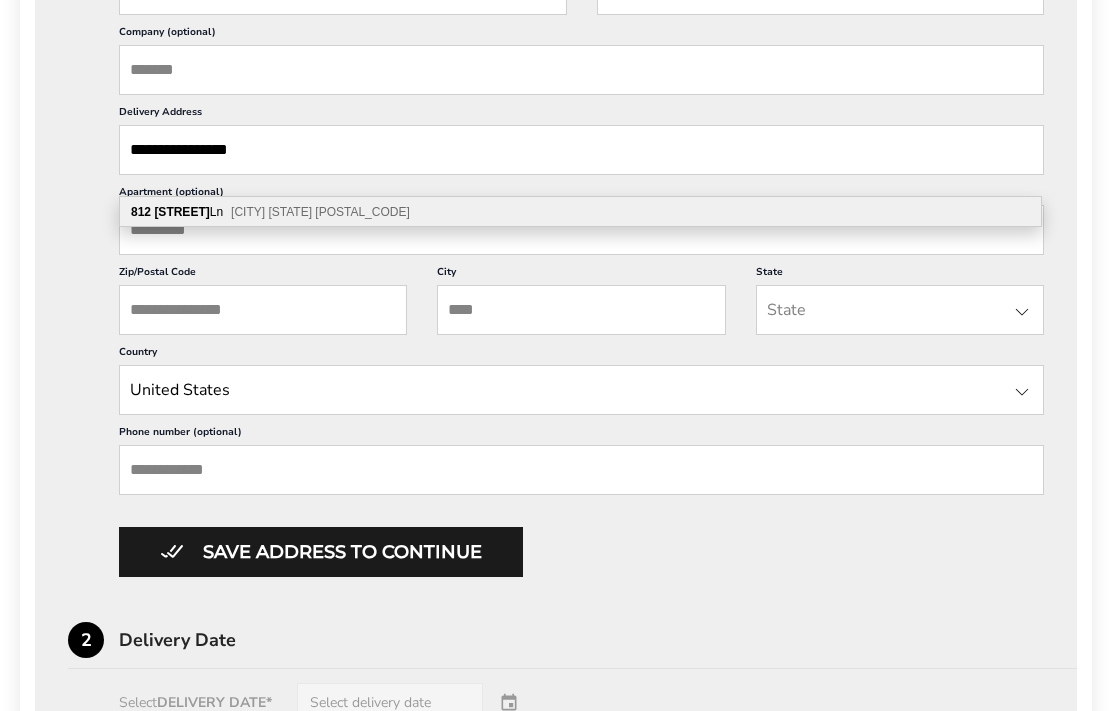 type on "**********" 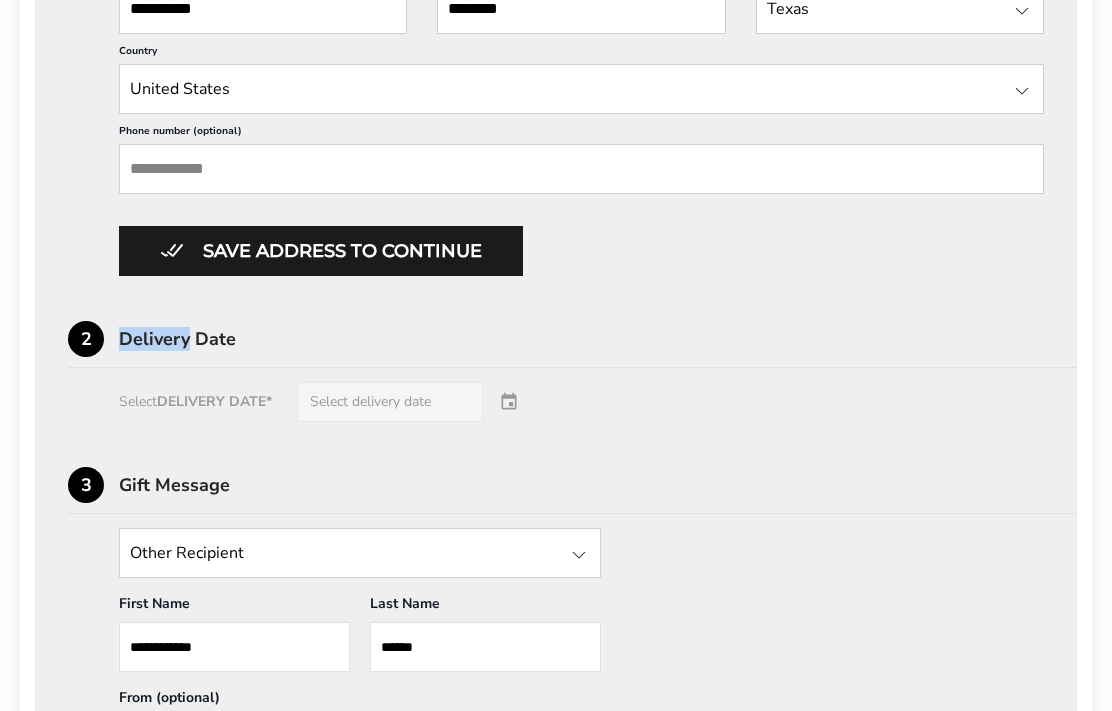 scroll, scrollTop: 1088, scrollLeft: 0, axis: vertical 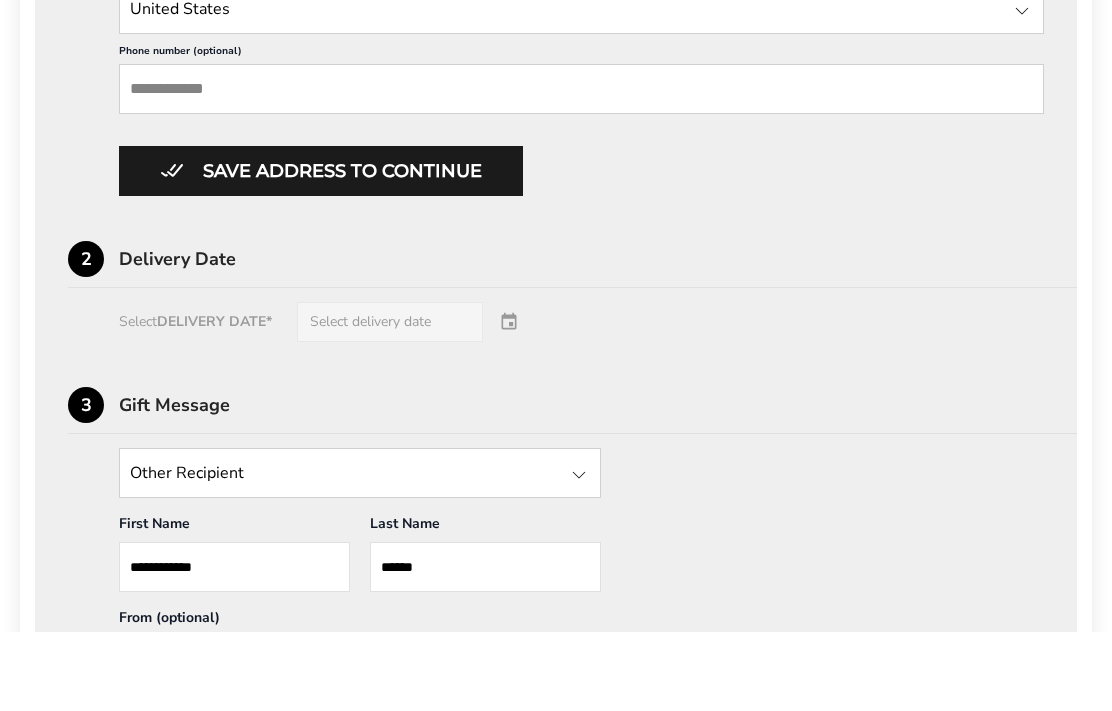 click on "**********" 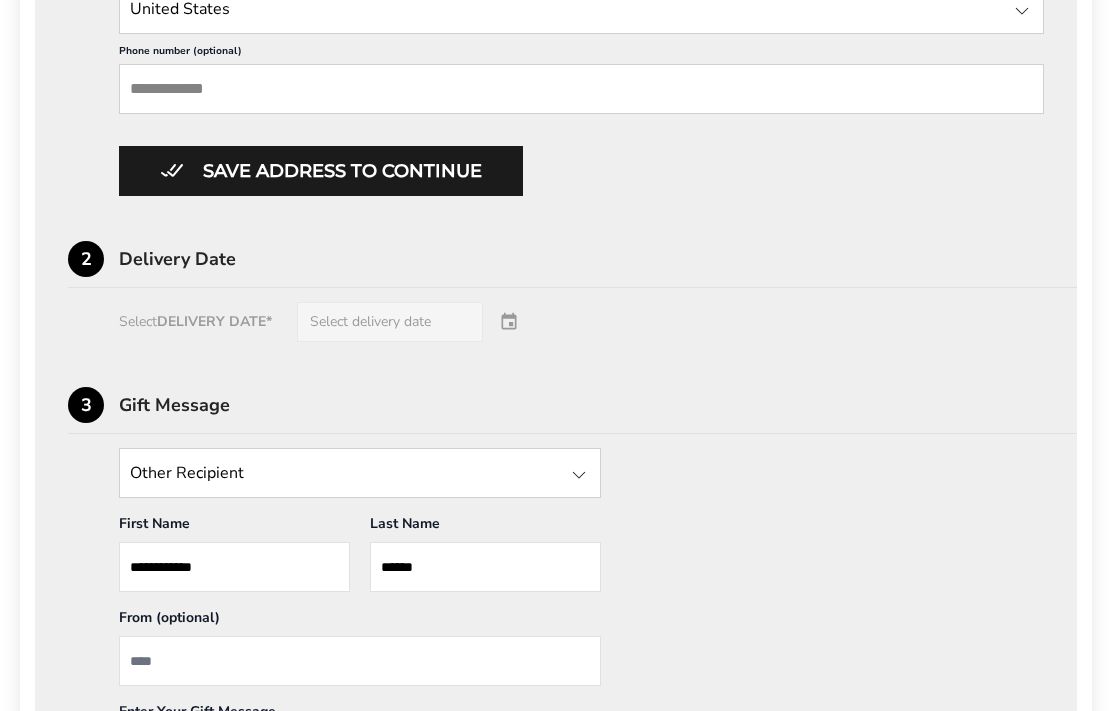click on "Phone number (optional)" at bounding box center (581, 89) 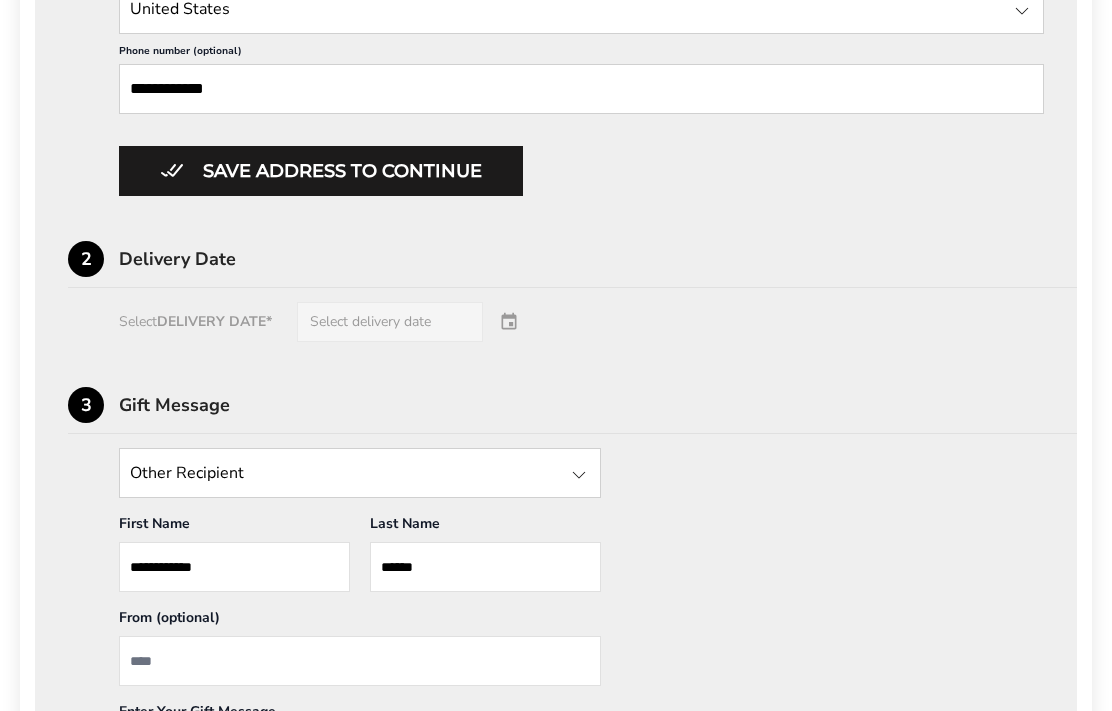type on "**********" 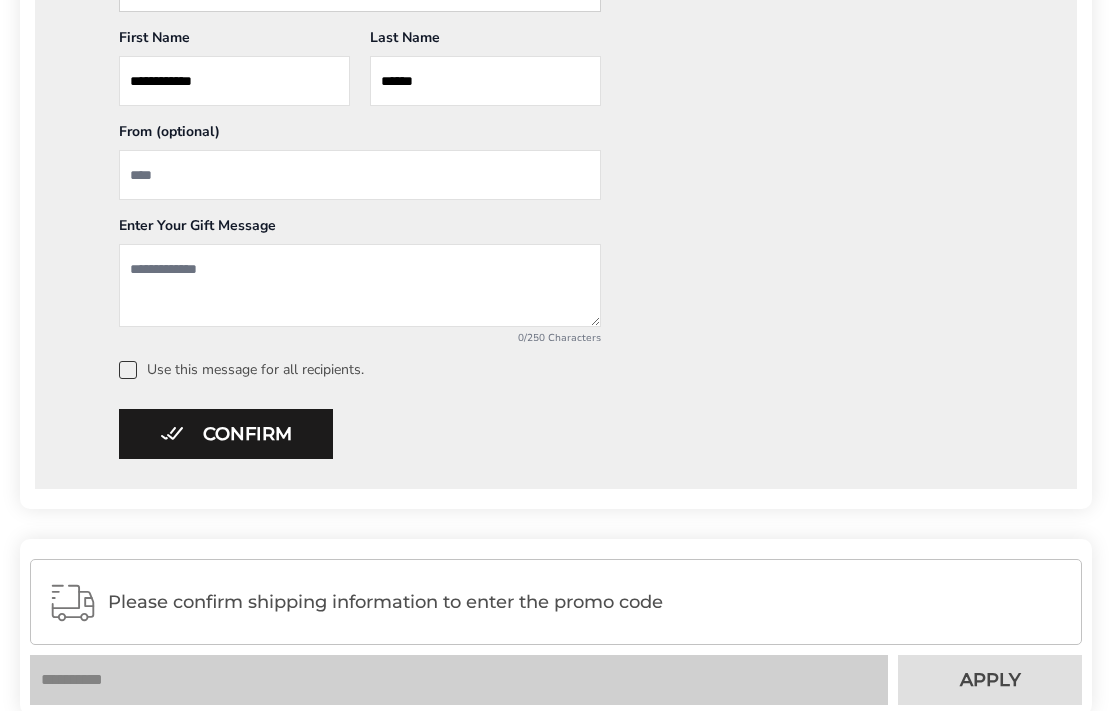 scroll, scrollTop: 1062, scrollLeft: 0, axis: vertical 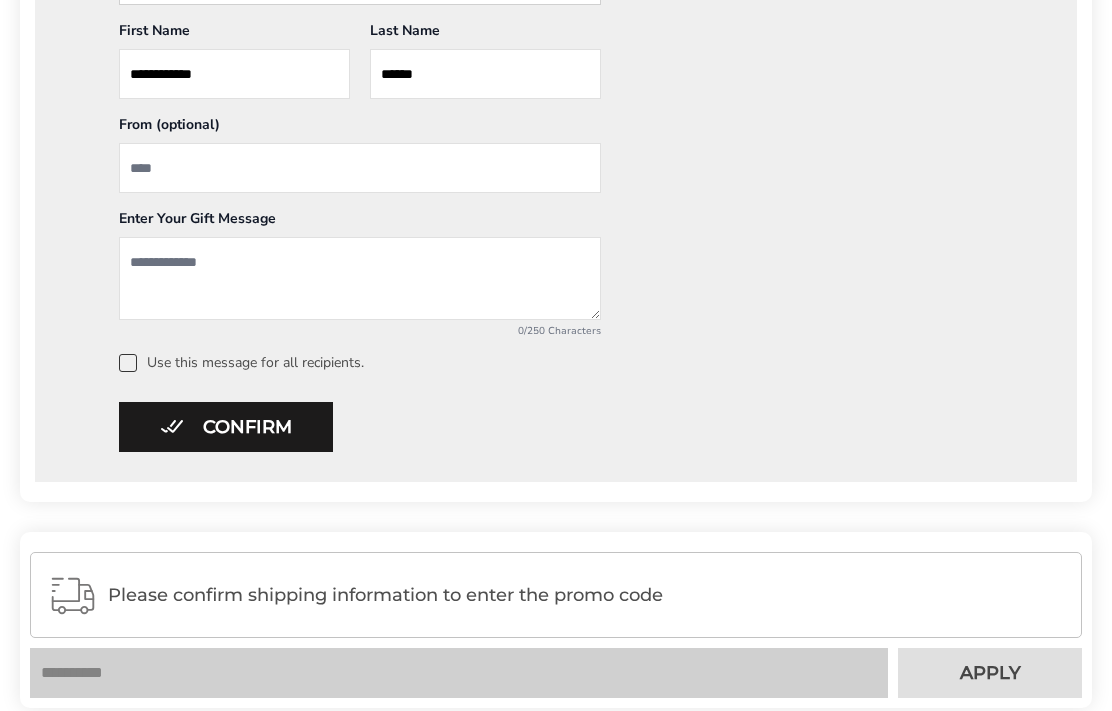 click at bounding box center (360, 169) 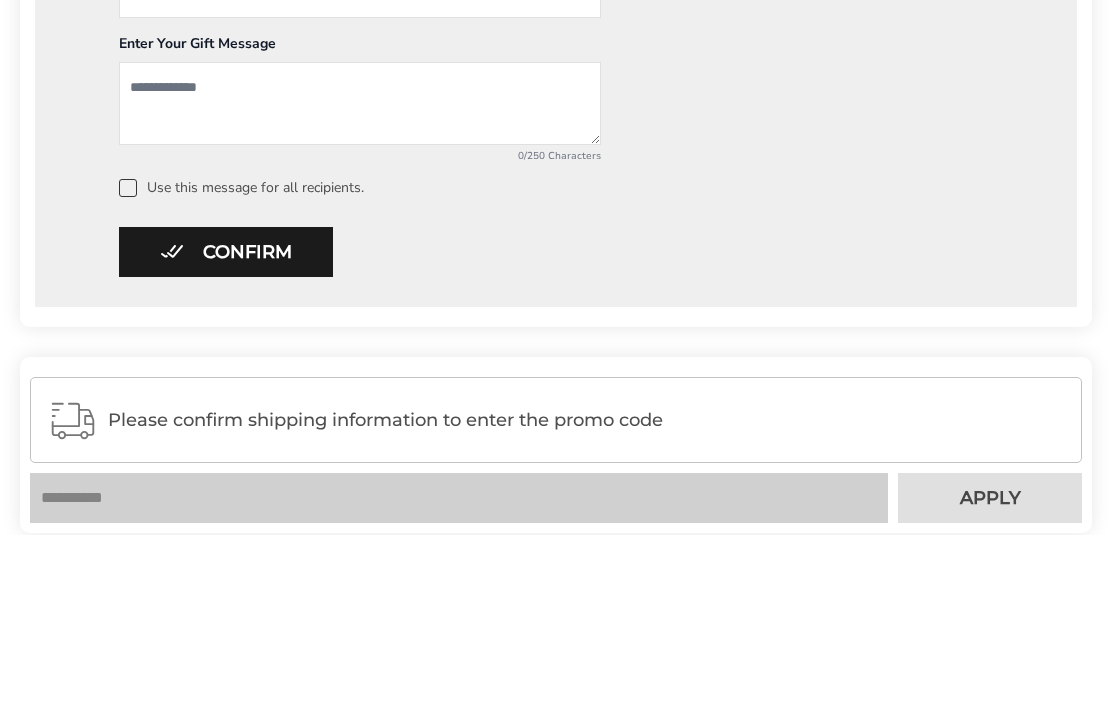 type on "**********" 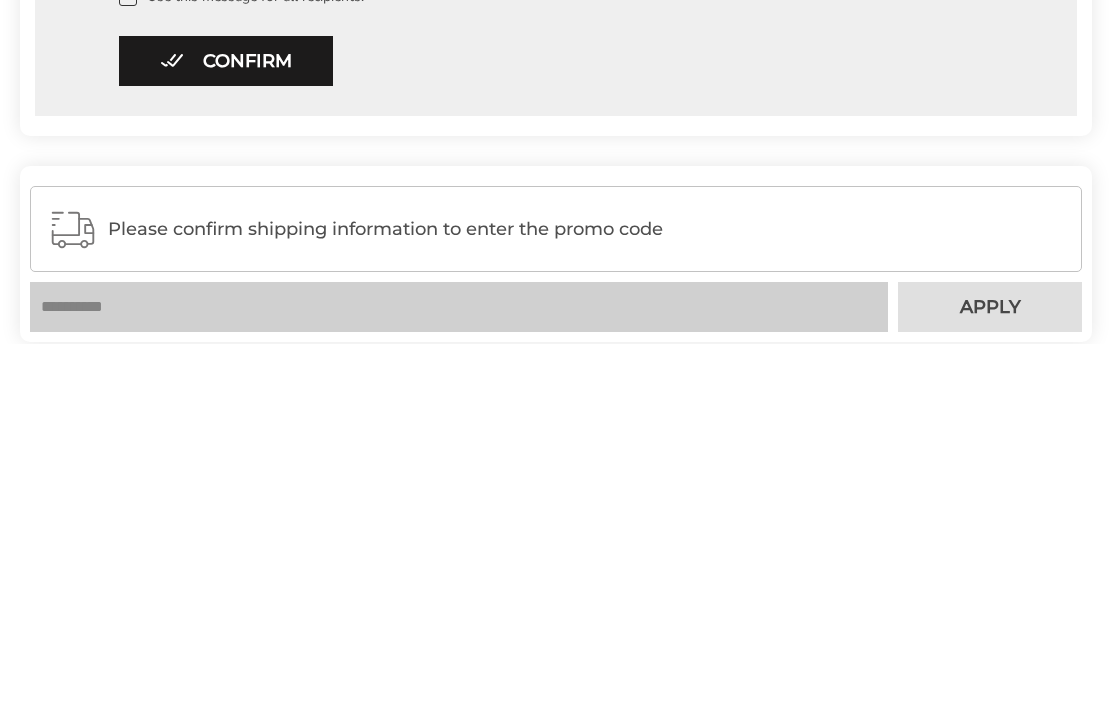 type on "**********" 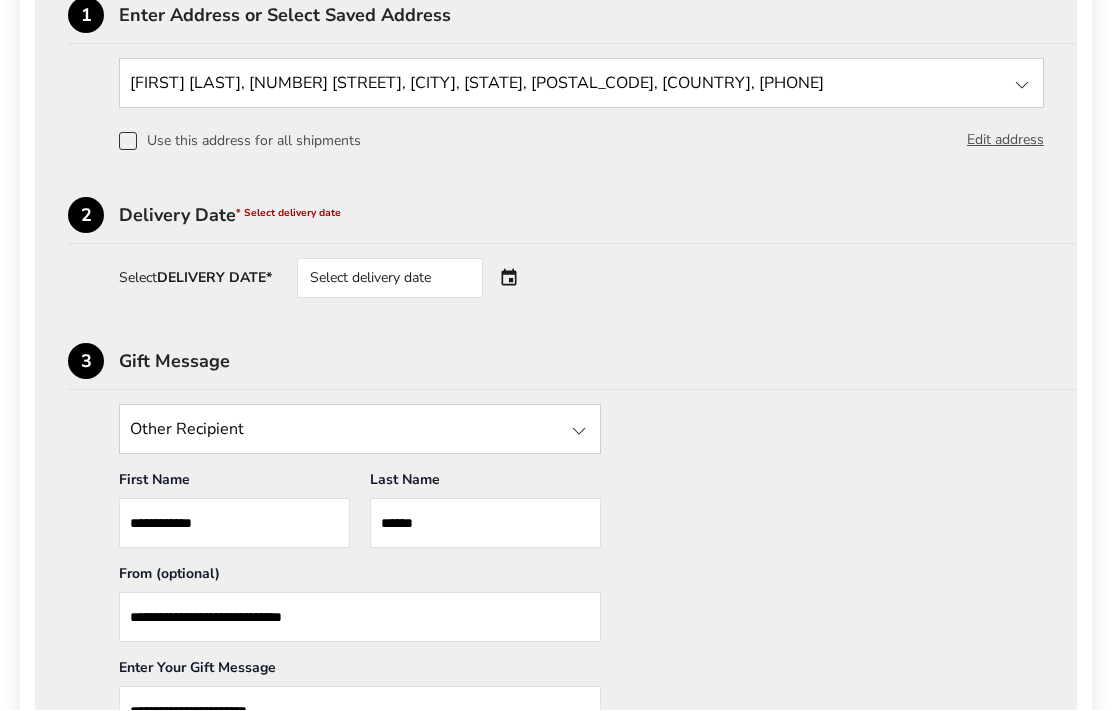 scroll, scrollTop: 615, scrollLeft: 0, axis: vertical 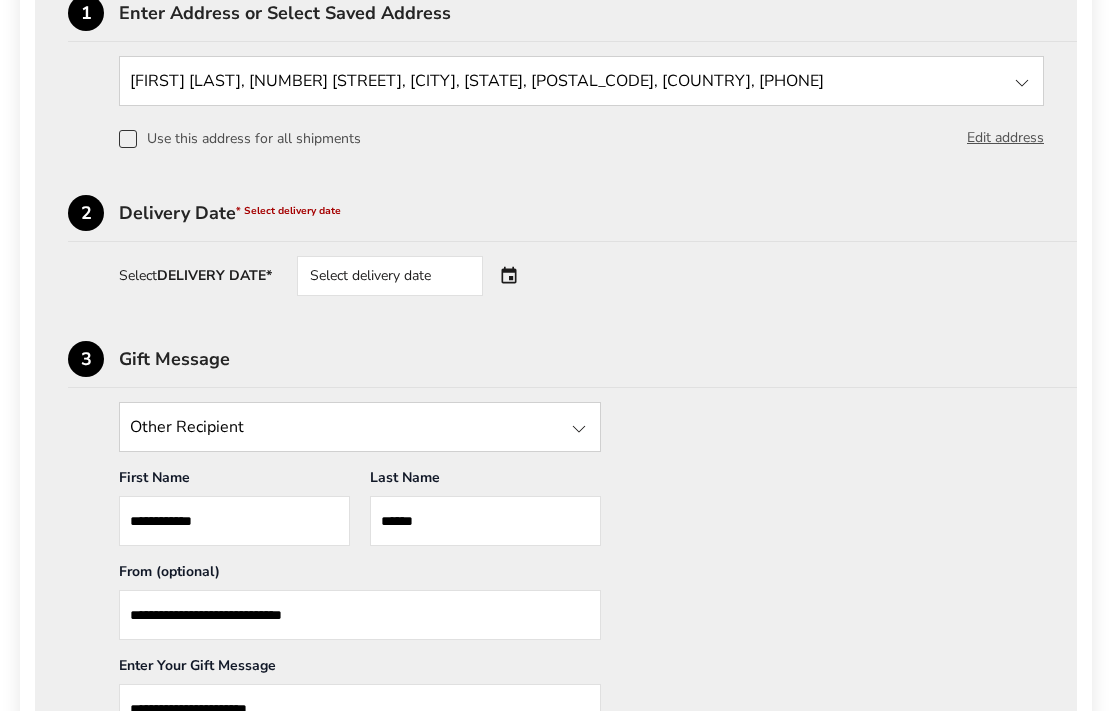 click on "Select delivery date" at bounding box center [418, 277] 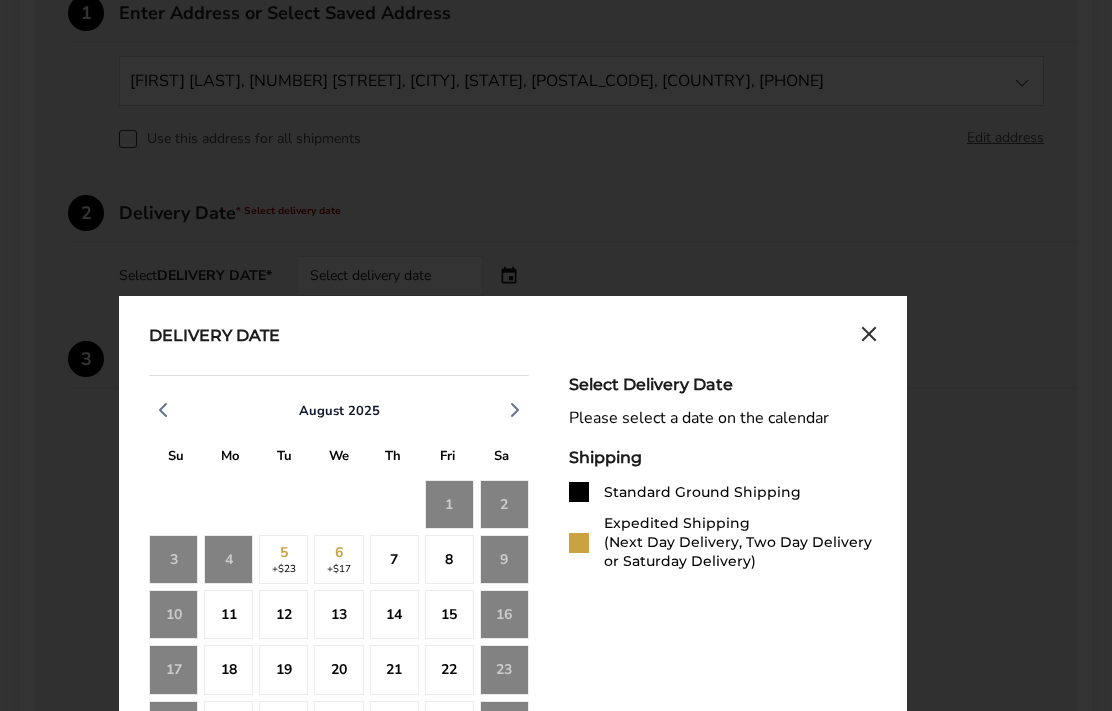 scroll, scrollTop: 616, scrollLeft: 0, axis: vertical 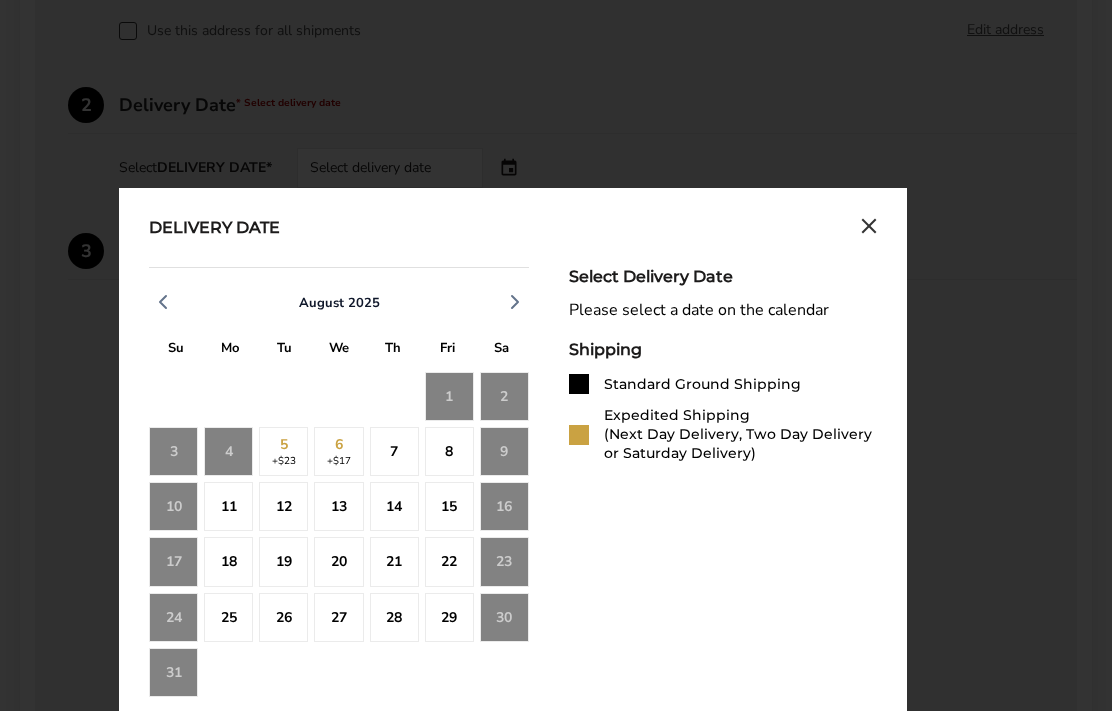 click 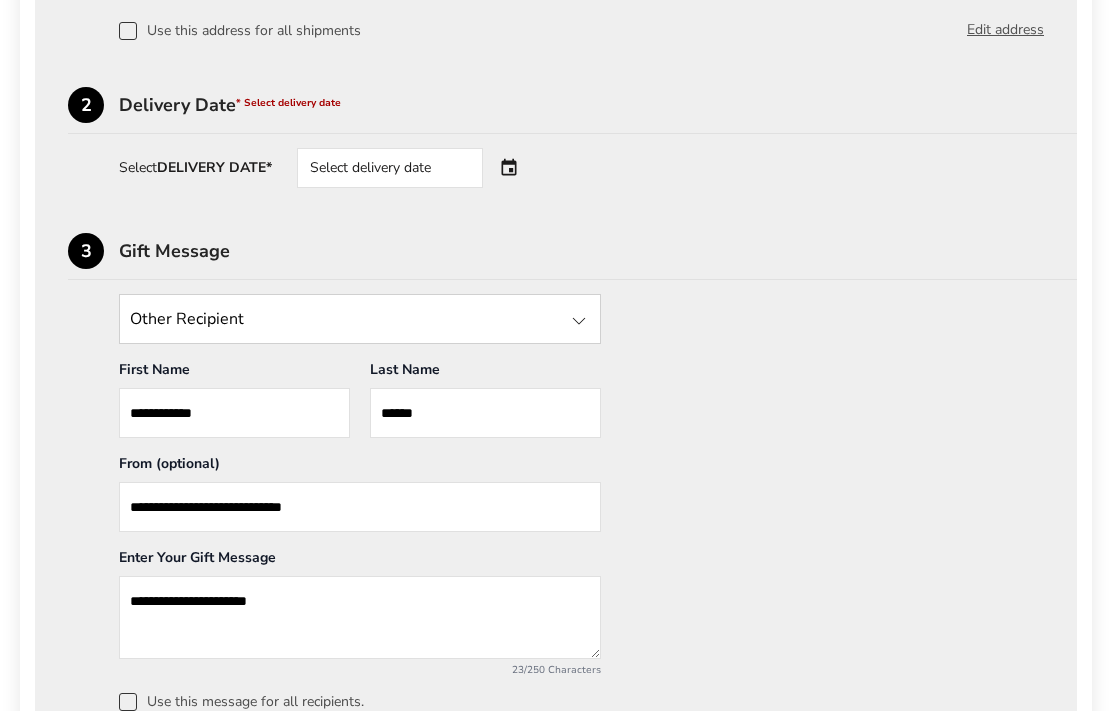 click on "Select delivery date" at bounding box center (418, 168) 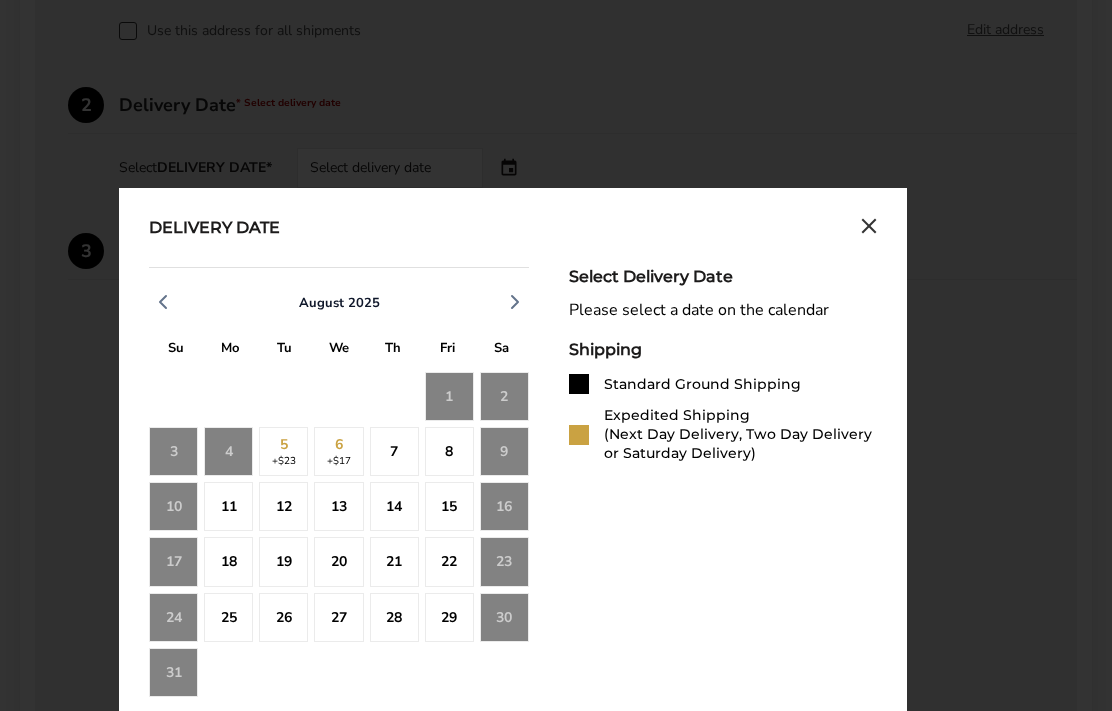 click on "5  +$23" 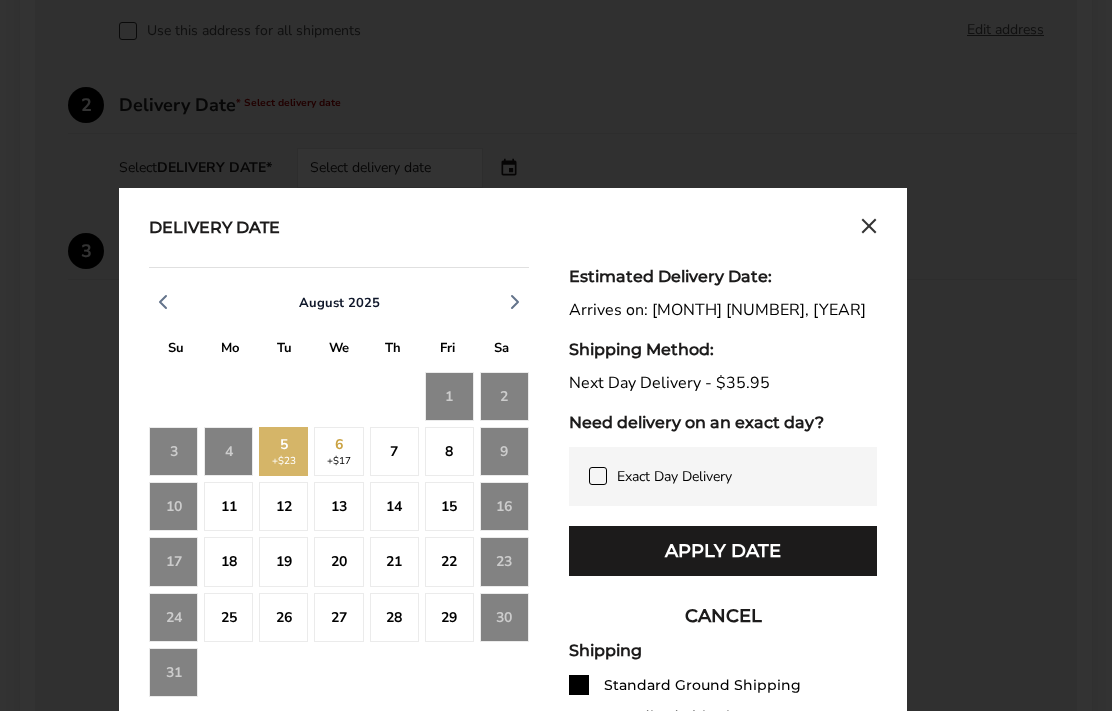 click on "Apply Date" at bounding box center (723, 551) 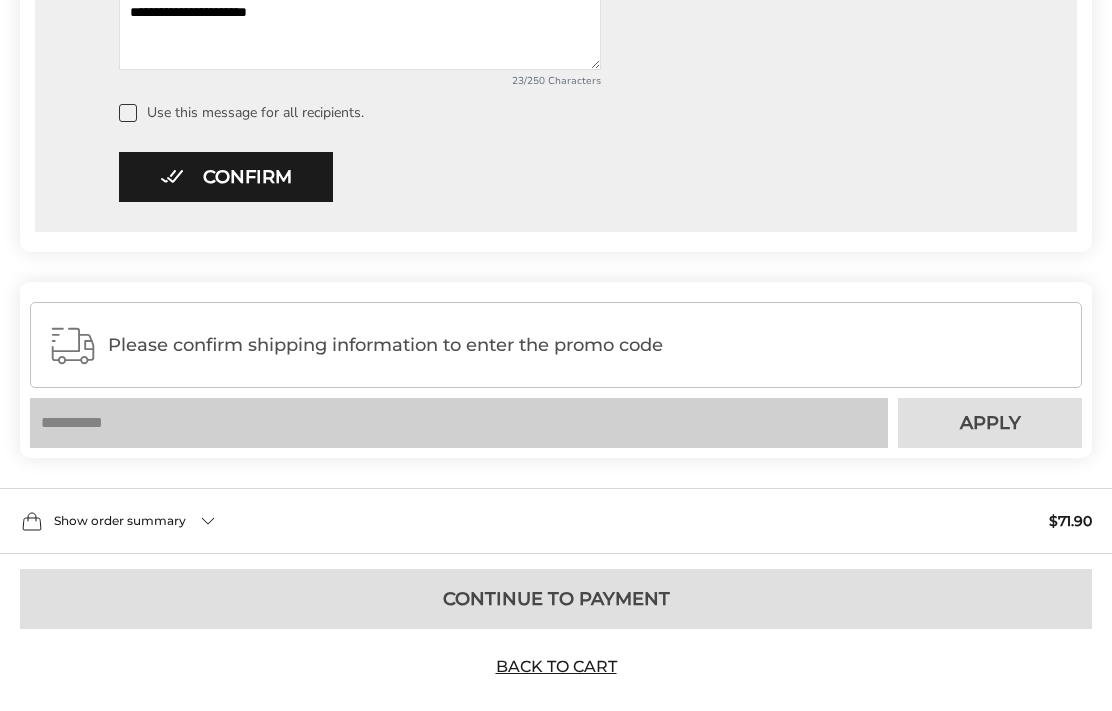 scroll, scrollTop: 1290, scrollLeft: 0, axis: vertical 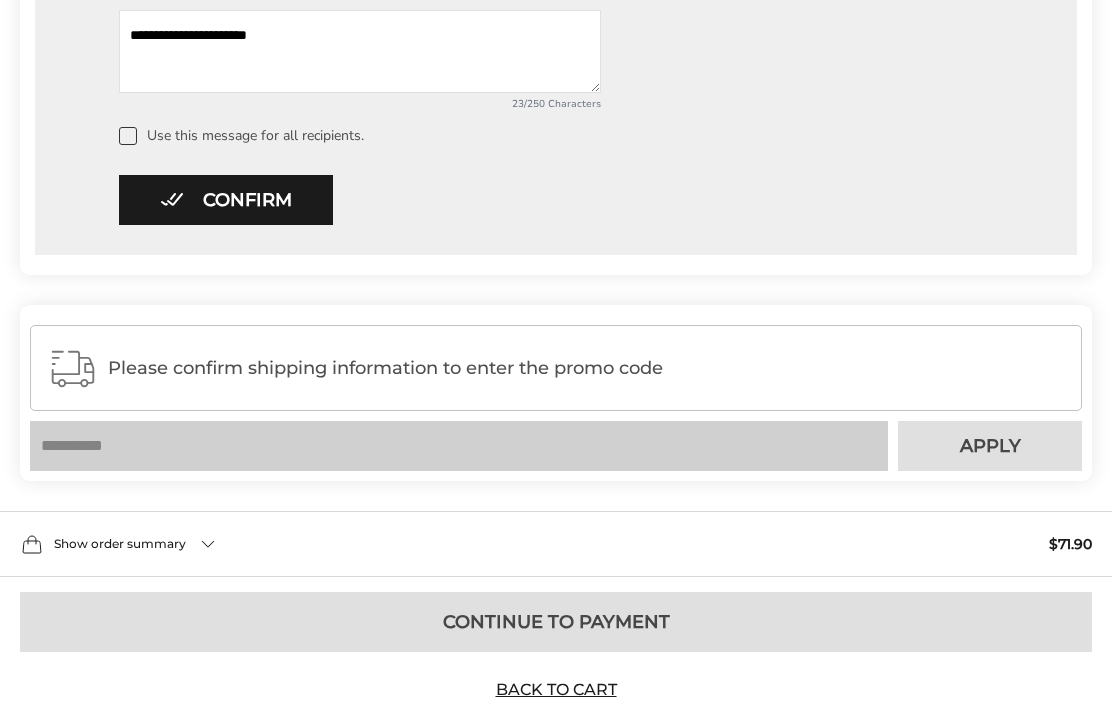 click on "Back to Cart" at bounding box center (556, 690) 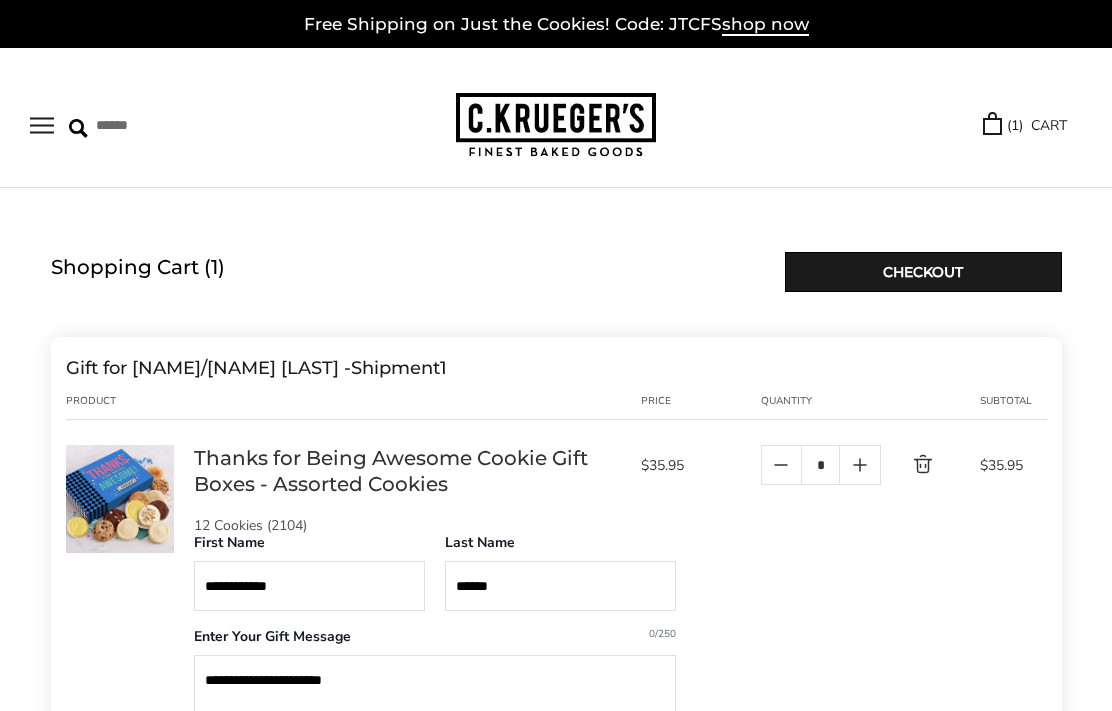 scroll, scrollTop: 0, scrollLeft: 0, axis: both 